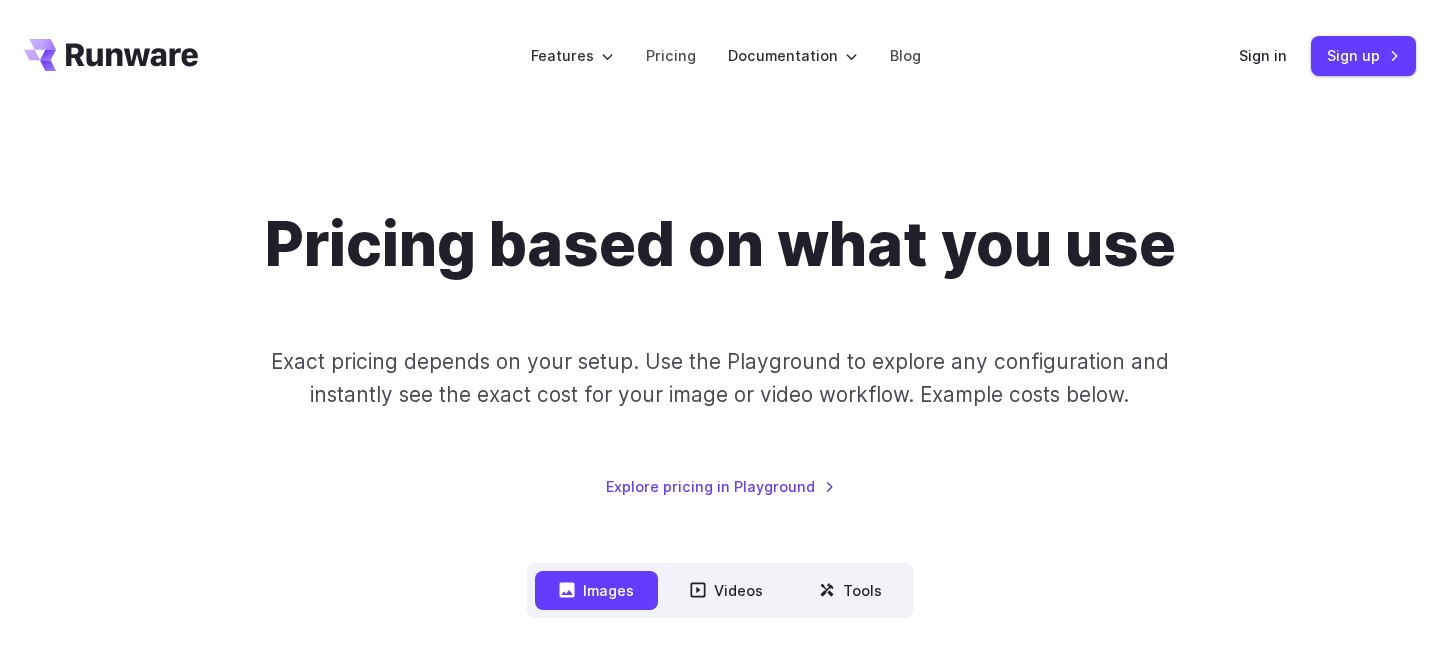 scroll, scrollTop: 576, scrollLeft: 0, axis: vertical 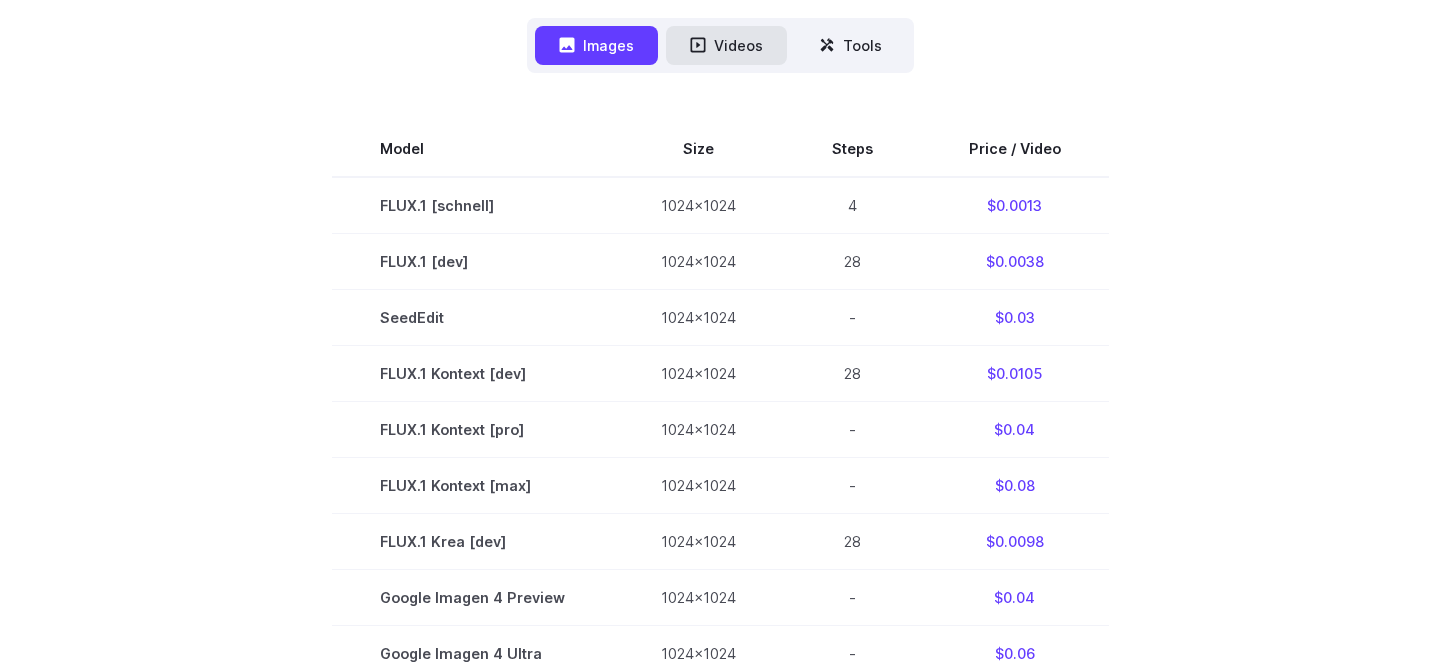 click on "Videos" at bounding box center (726, 45) 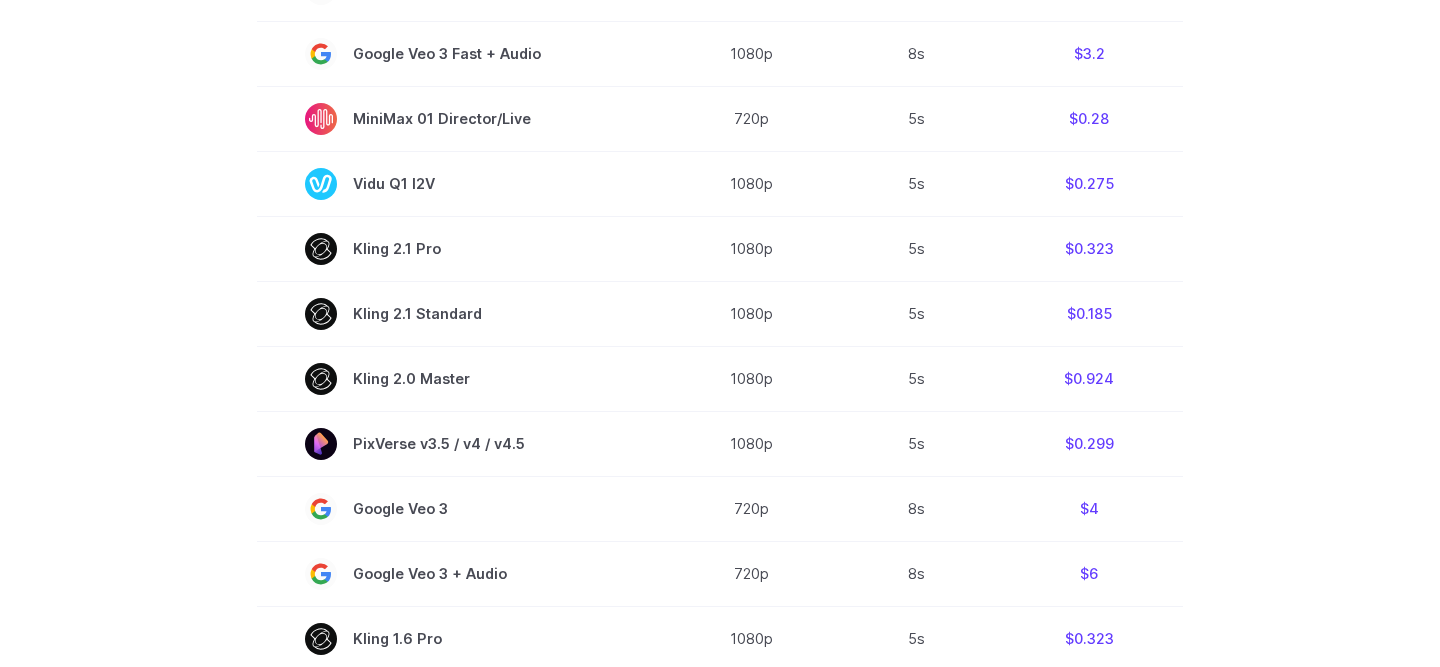 scroll, scrollTop: 1131, scrollLeft: 0, axis: vertical 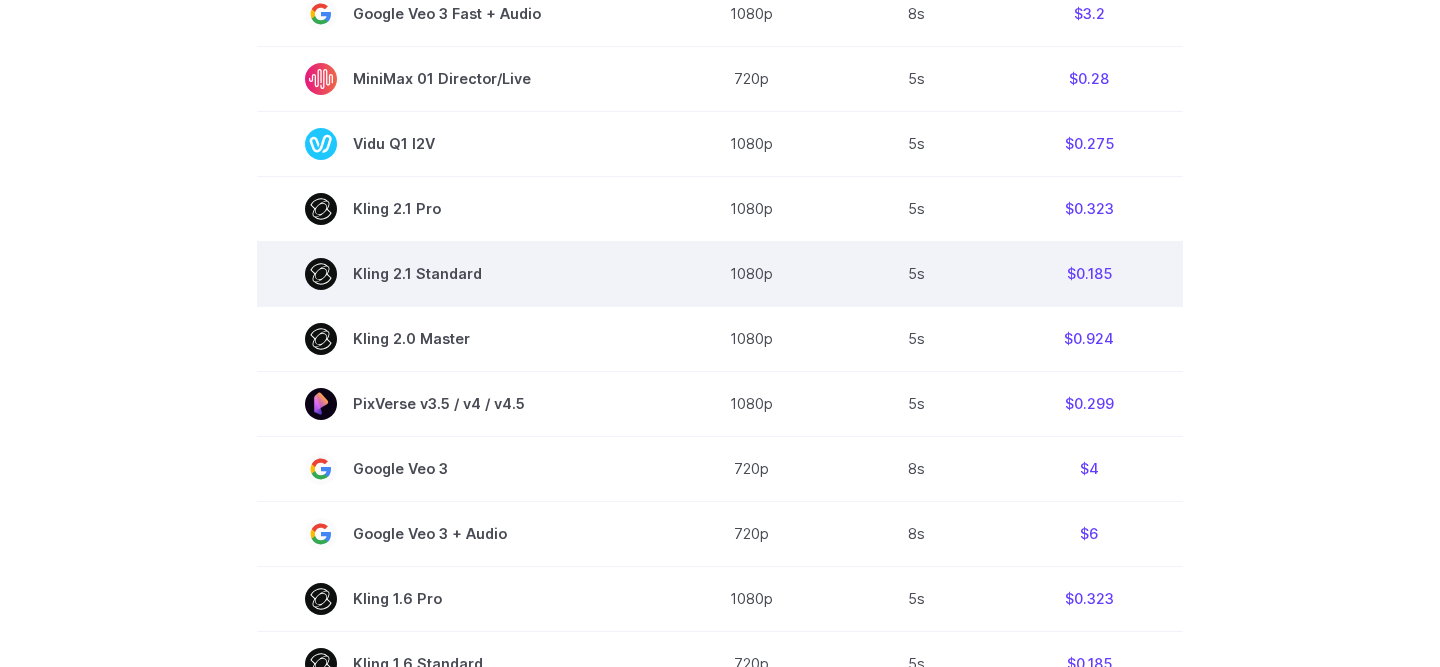 drag, startPoint x: 351, startPoint y: 278, endPoint x: 505, endPoint y: 279, distance: 154.00325 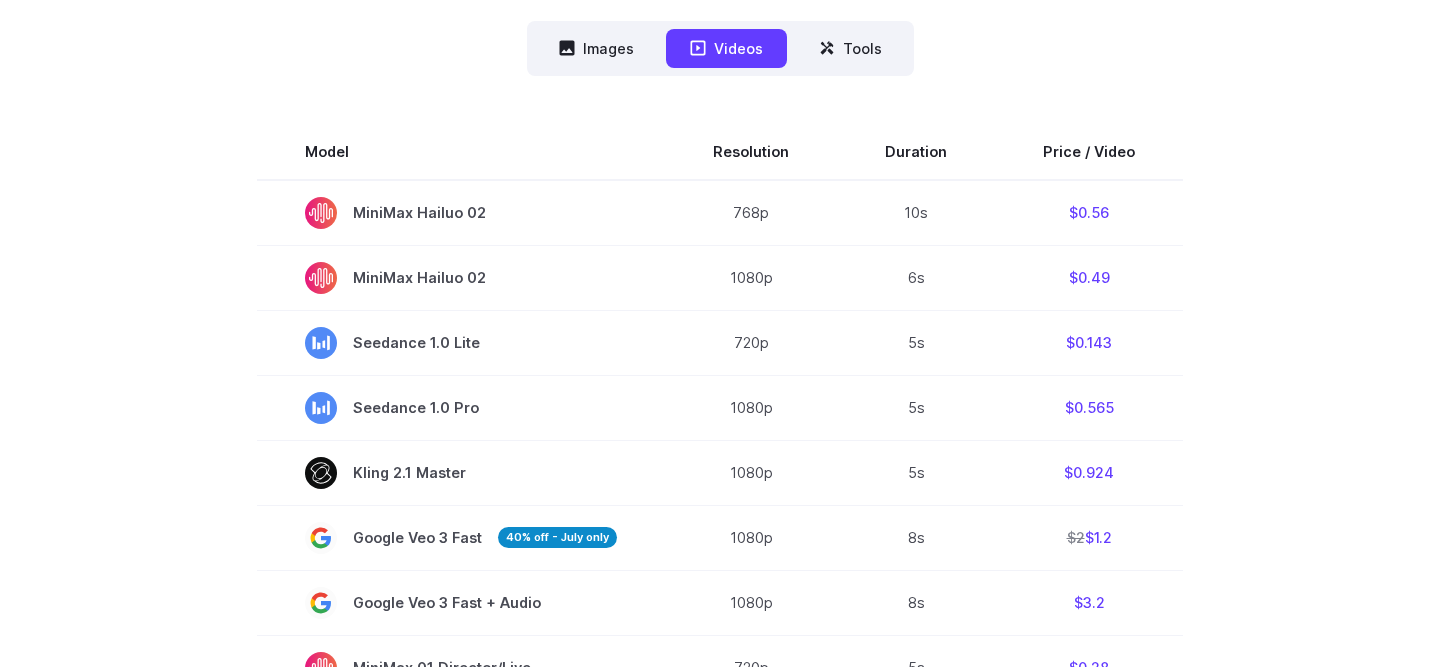 scroll, scrollTop: 0, scrollLeft: 0, axis: both 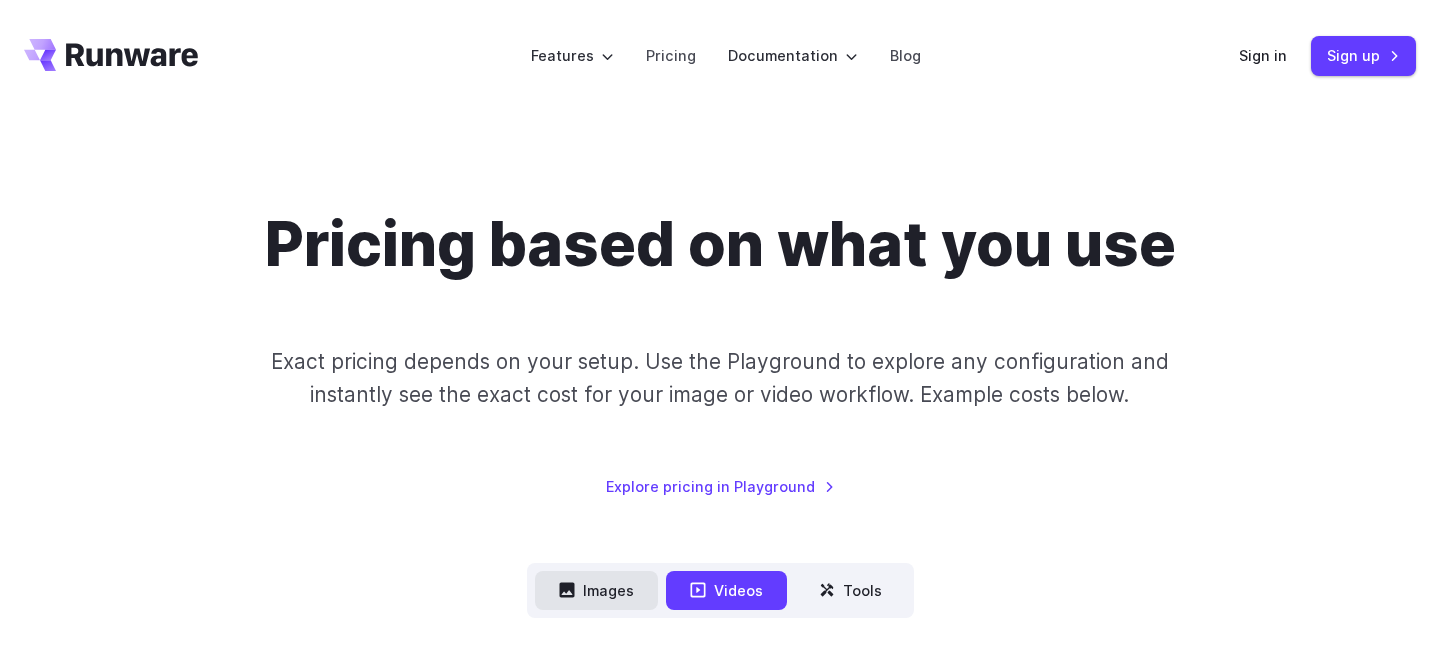 click on "Images" at bounding box center (596, 590) 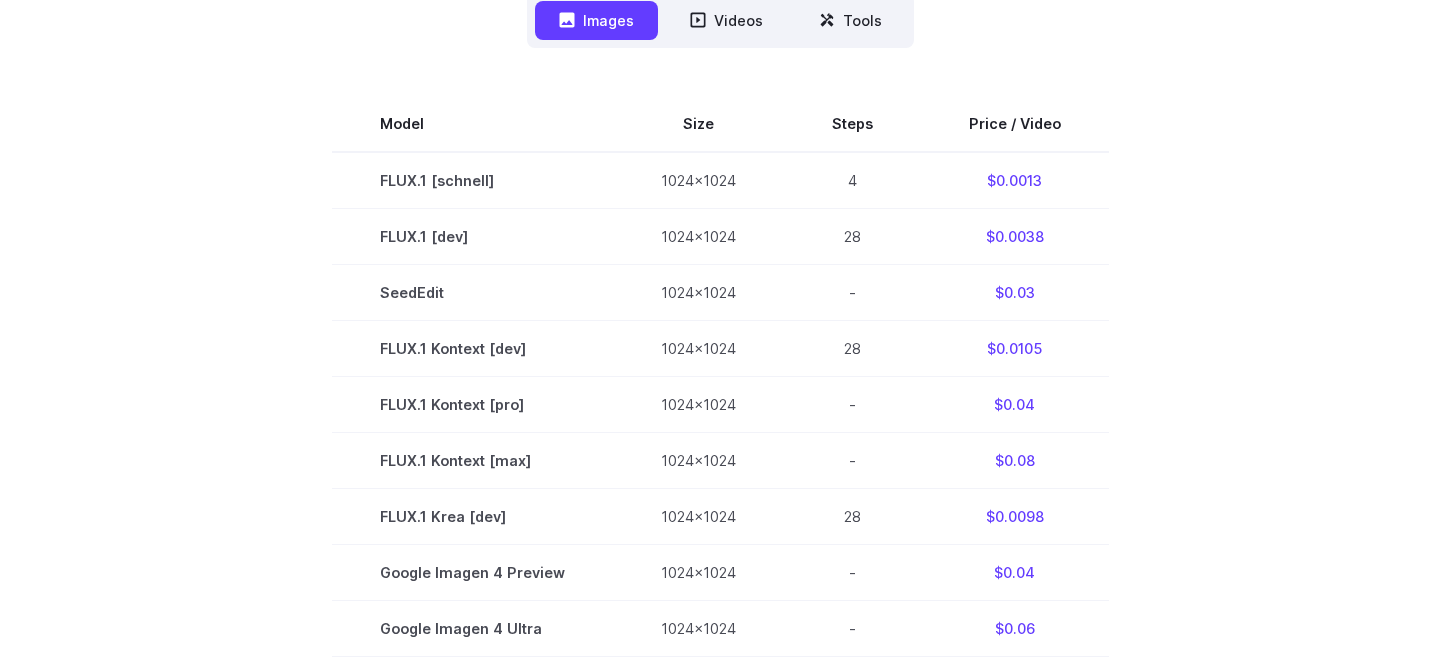 scroll, scrollTop: 569, scrollLeft: 0, axis: vertical 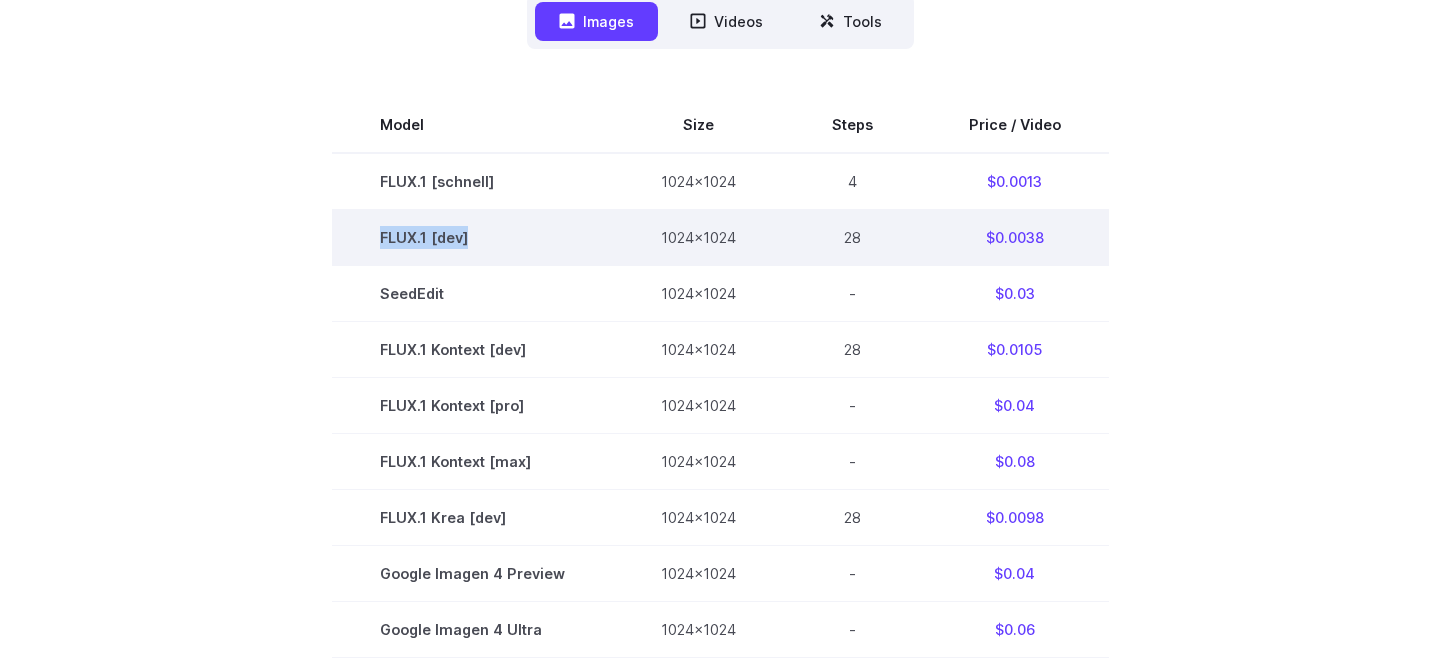 drag, startPoint x: 363, startPoint y: 225, endPoint x: 515, endPoint y: 229, distance: 152.05263 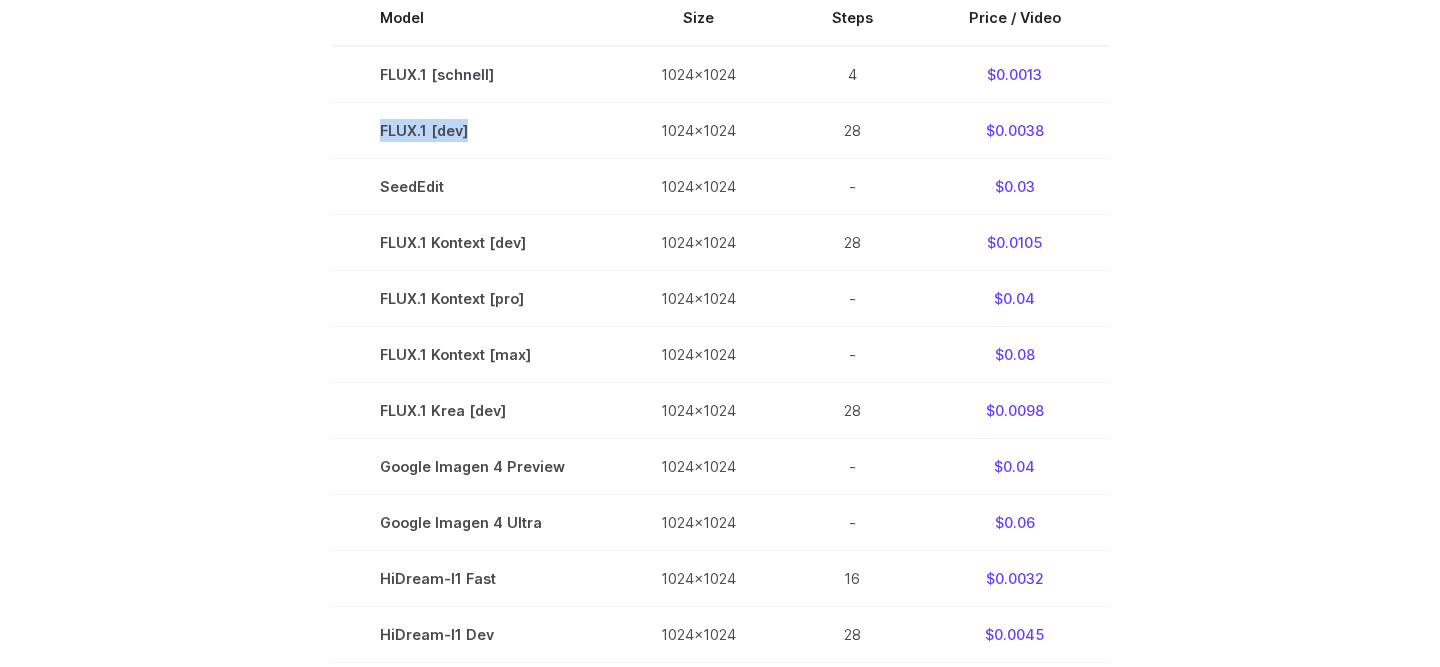 scroll, scrollTop: 674, scrollLeft: 0, axis: vertical 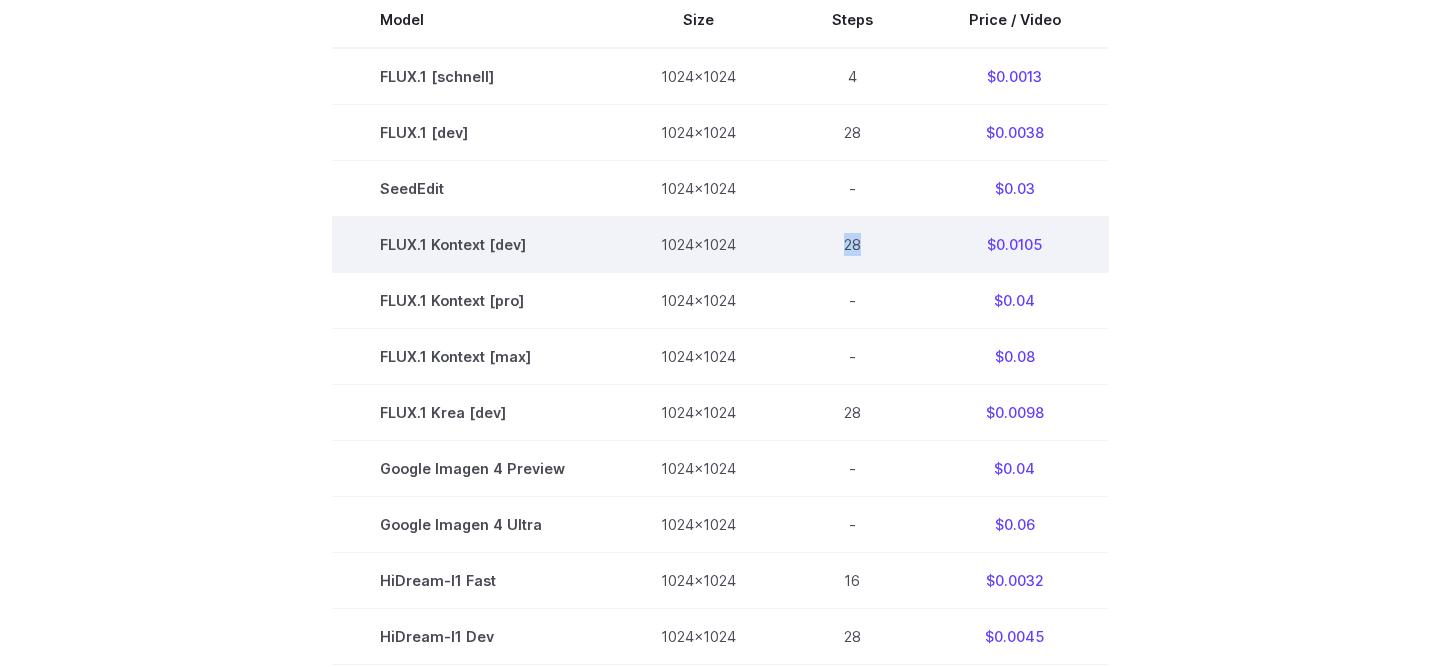 drag, startPoint x: 841, startPoint y: 244, endPoint x: 862, endPoint y: 244, distance: 21 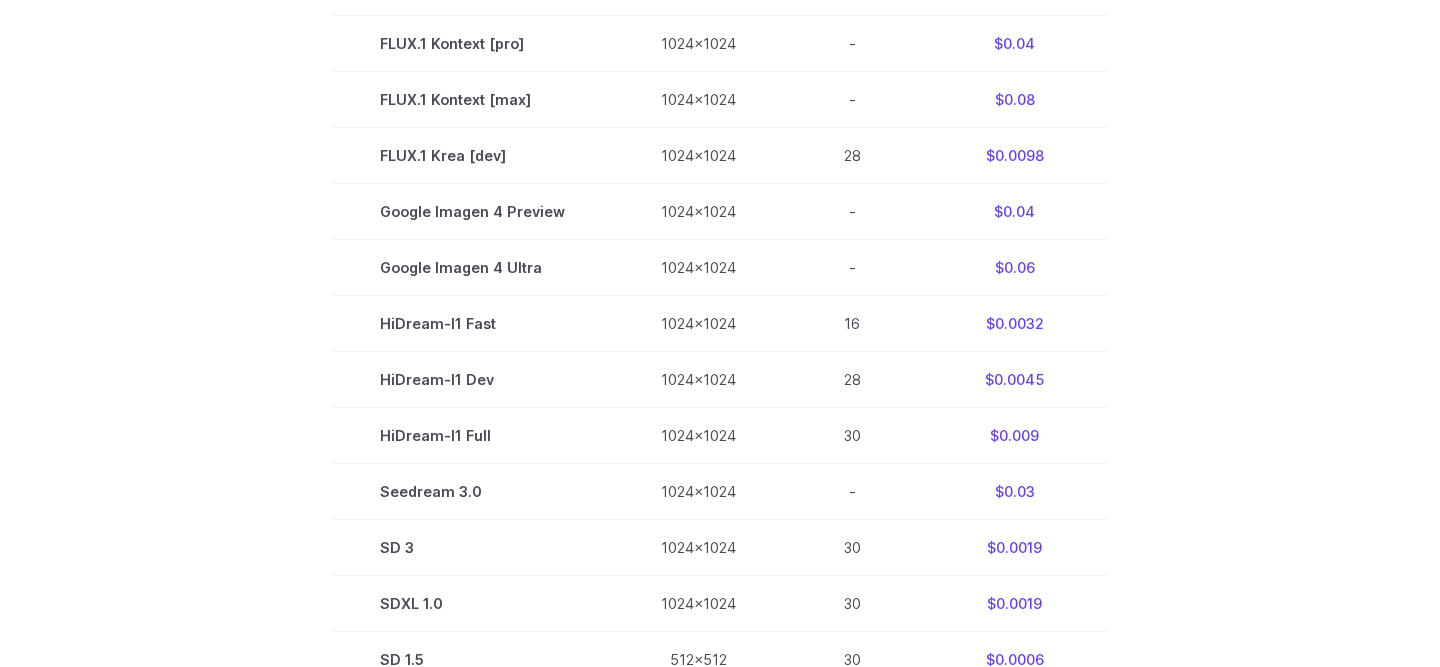 scroll, scrollTop: 928, scrollLeft: 0, axis: vertical 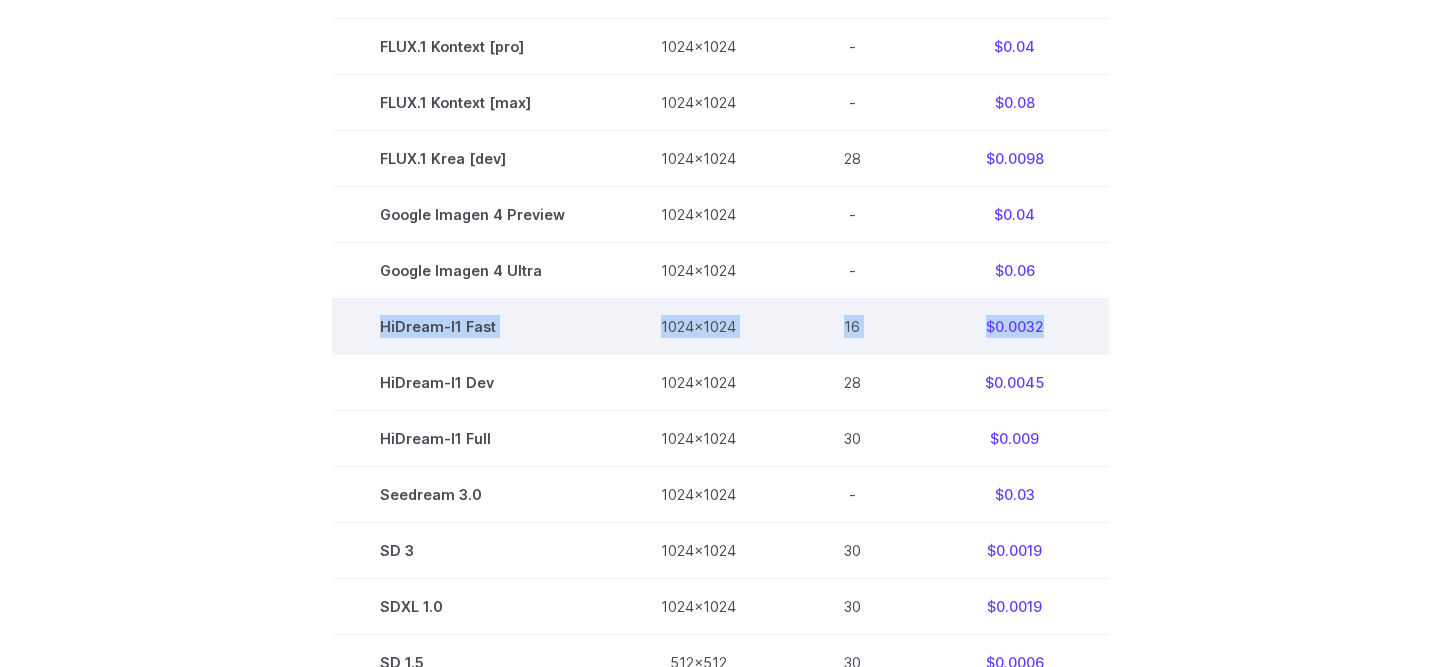 drag, startPoint x: 372, startPoint y: 334, endPoint x: 1069, endPoint y: 333, distance: 697.00073 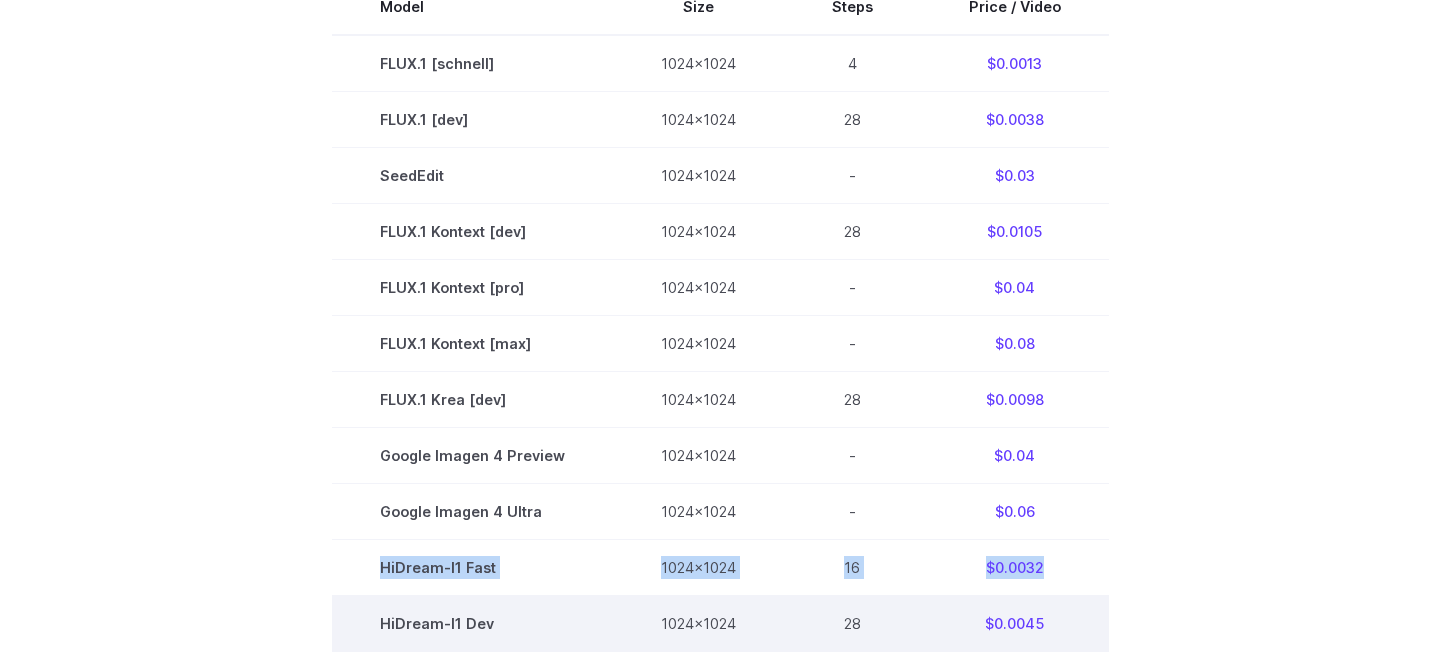 scroll, scrollTop: 722, scrollLeft: 0, axis: vertical 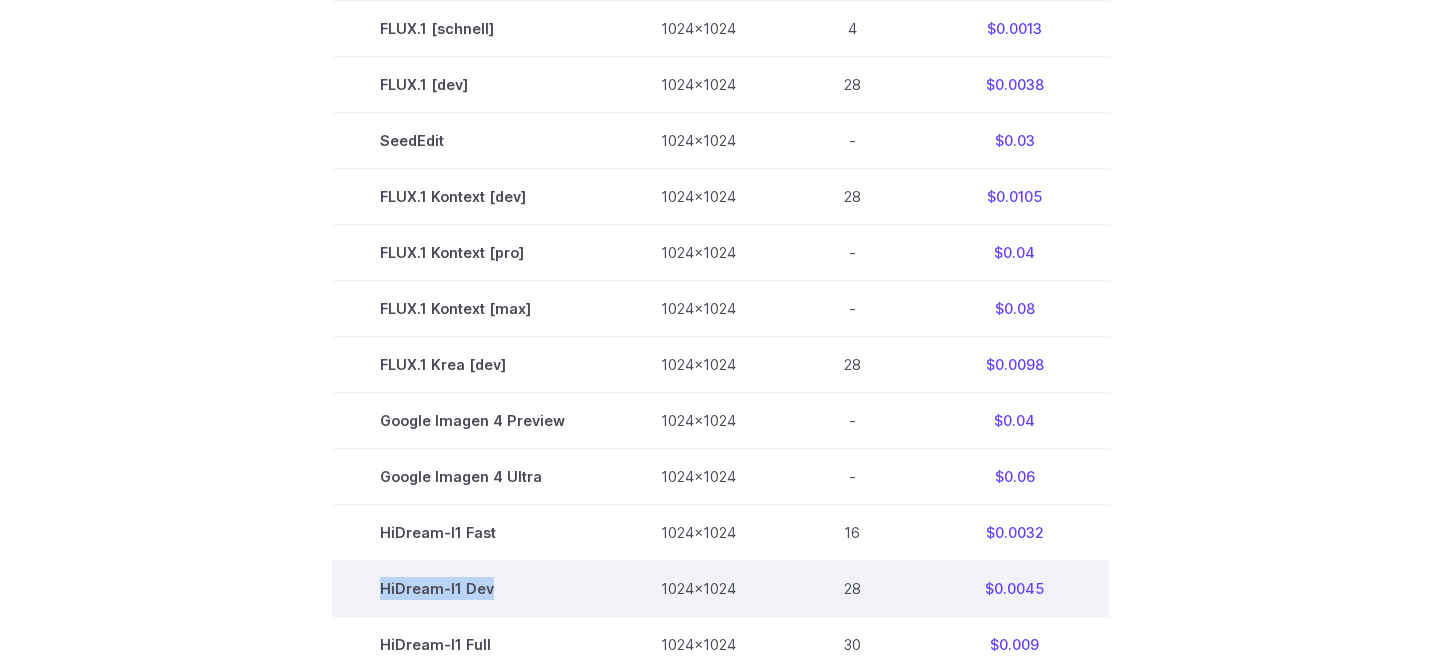 drag, startPoint x: 363, startPoint y: 592, endPoint x: 511, endPoint y: 598, distance: 148.12157 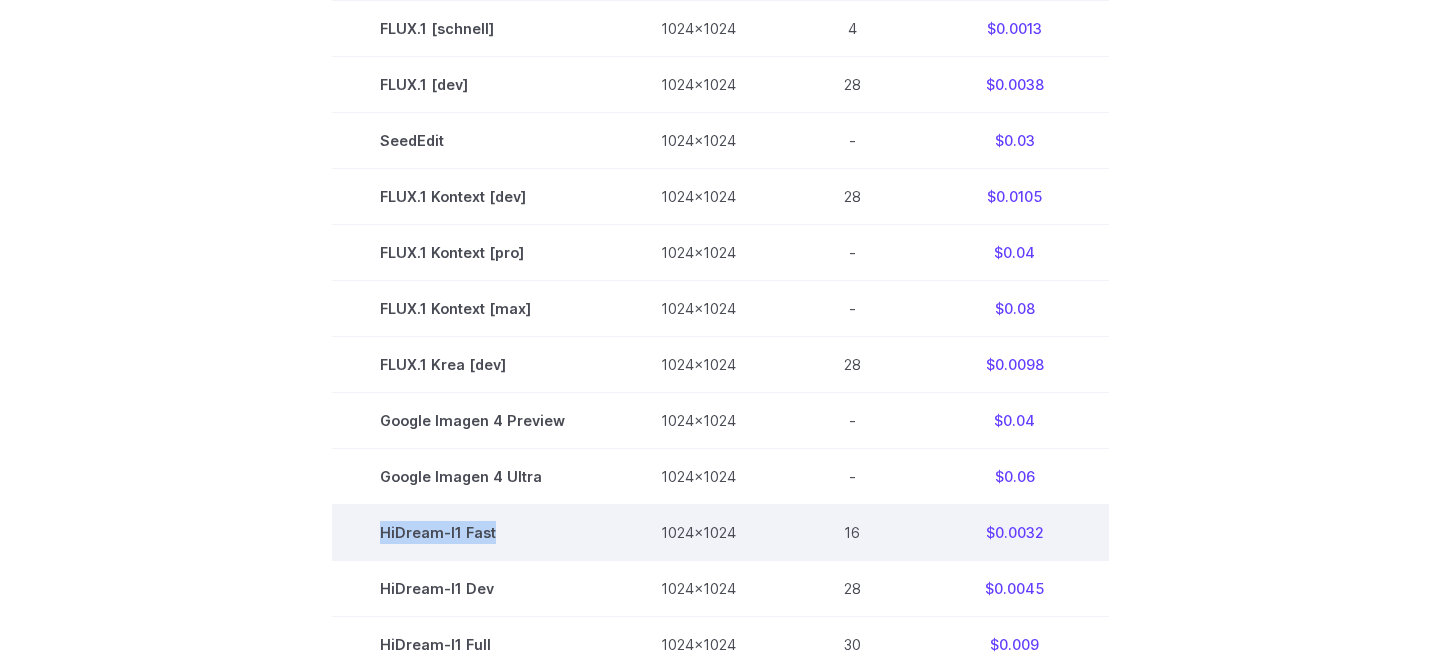 drag, startPoint x: 374, startPoint y: 540, endPoint x: 495, endPoint y: 539, distance: 121.004135 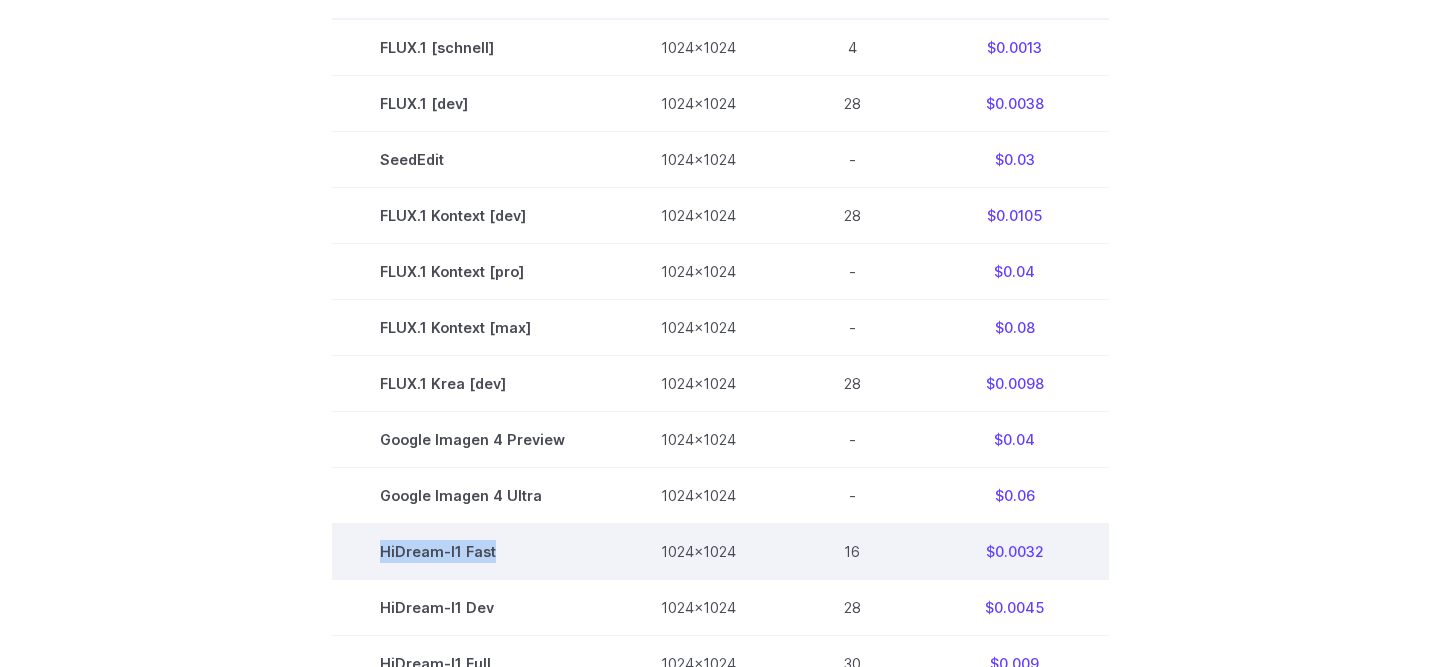 scroll, scrollTop: 705, scrollLeft: 0, axis: vertical 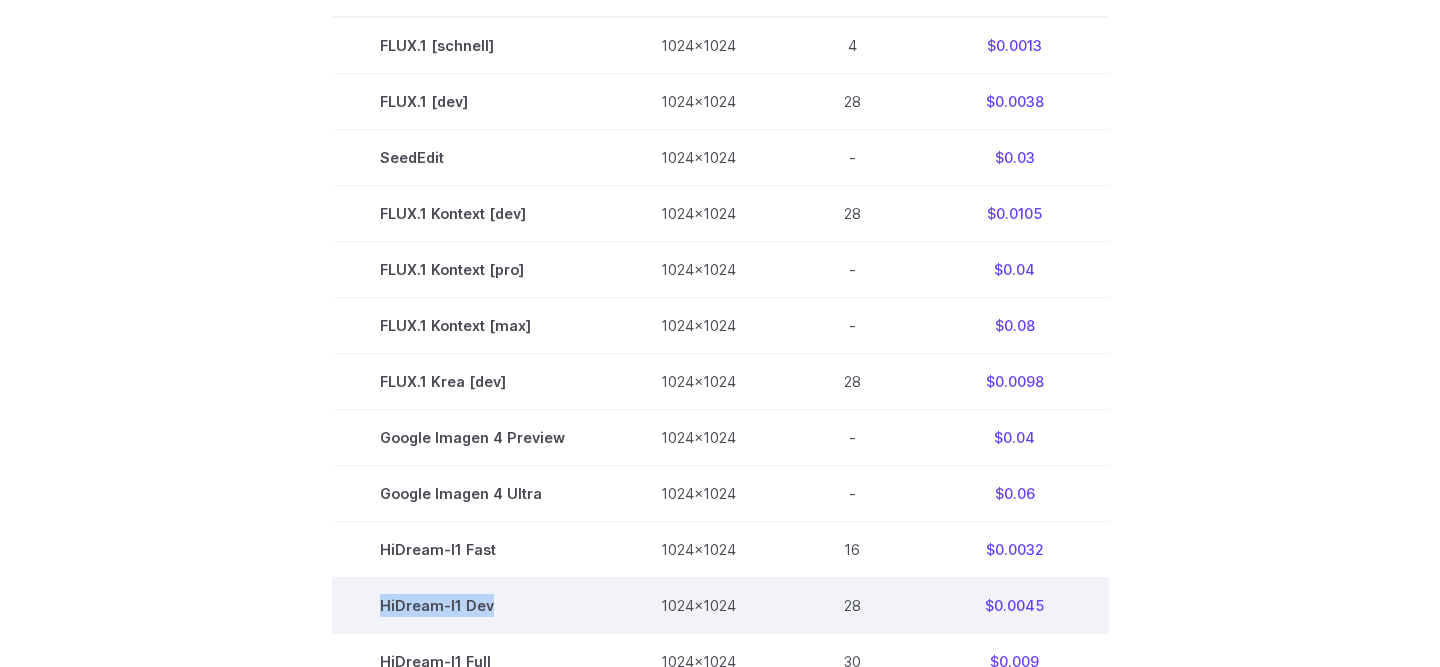 drag, startPoint x: 373, startPoint y: 607, endPoint x: 522, endPoint y: 607, distance: 149 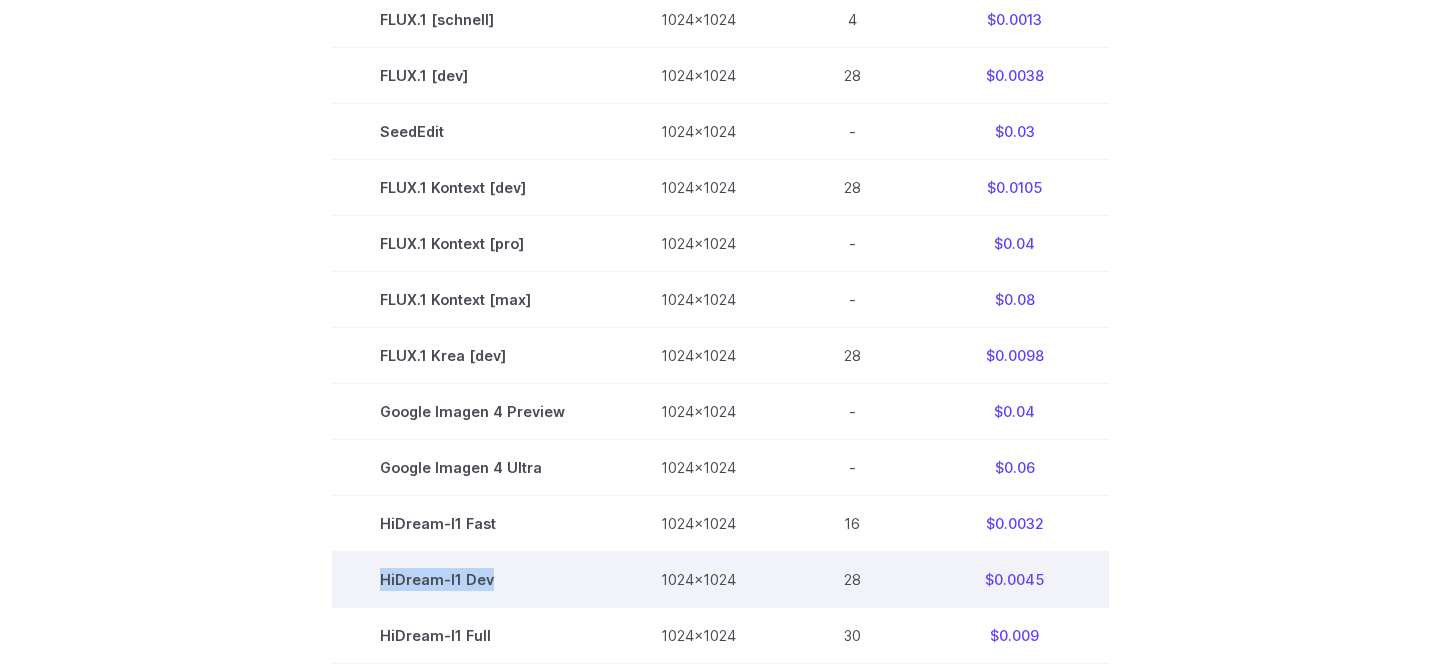 scroll, scrollTop: 732, scrollLeft: 0, axis: vertical 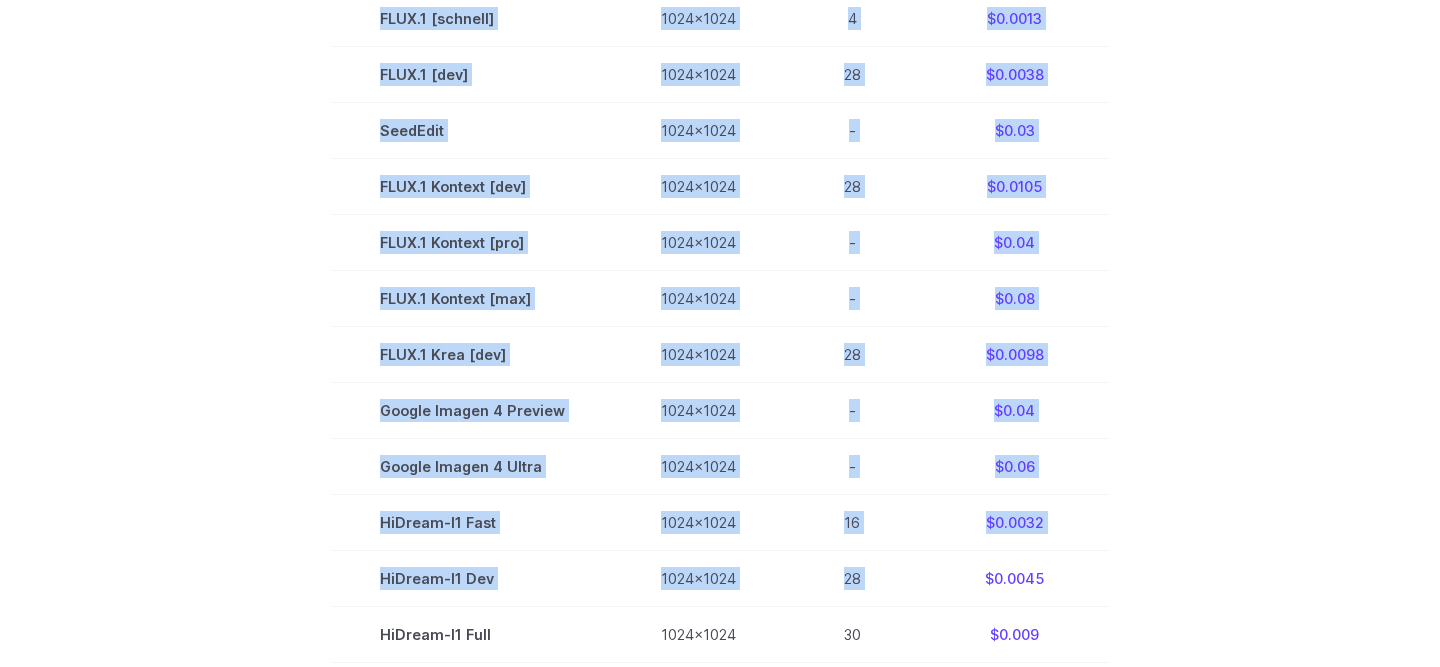 drag, startPoint x: 966, startPoint y: 580, endPoint x: 1103, endPoint y: 580, distance: 137 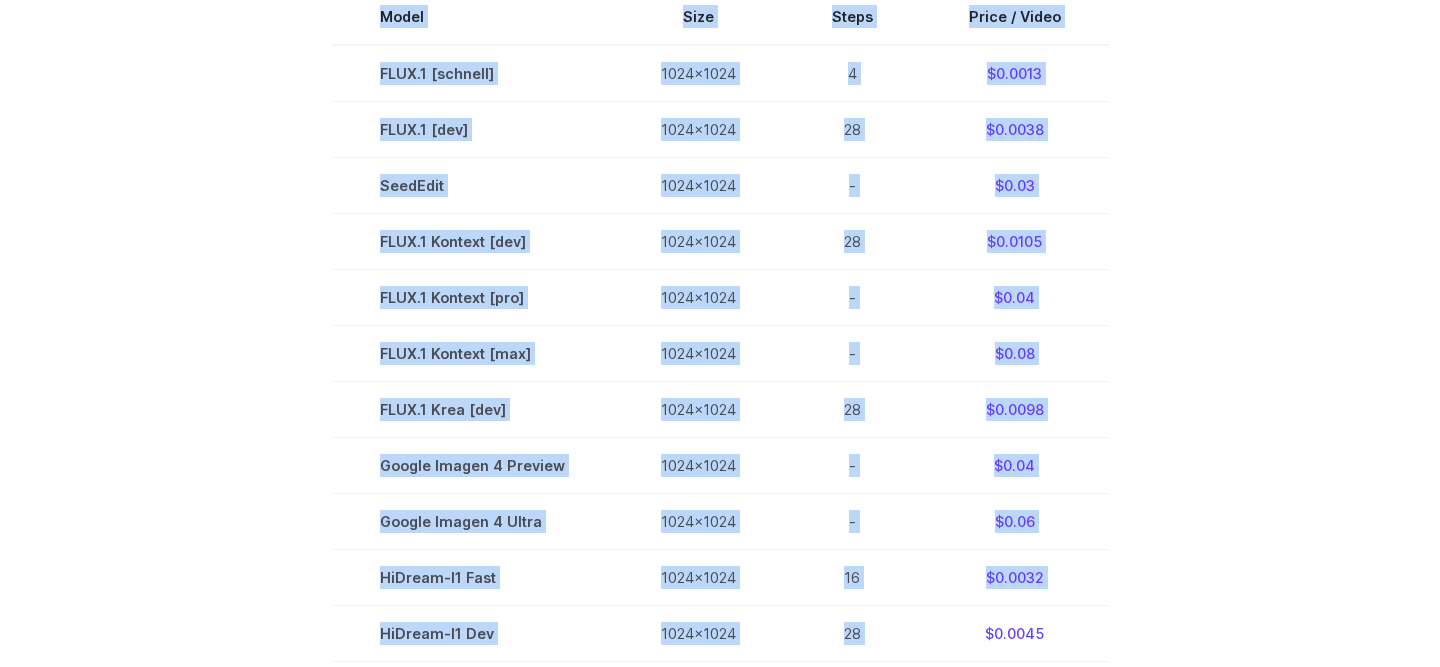 scroll, scrollTop: 676, scrollLeft: 0, axis: vertical 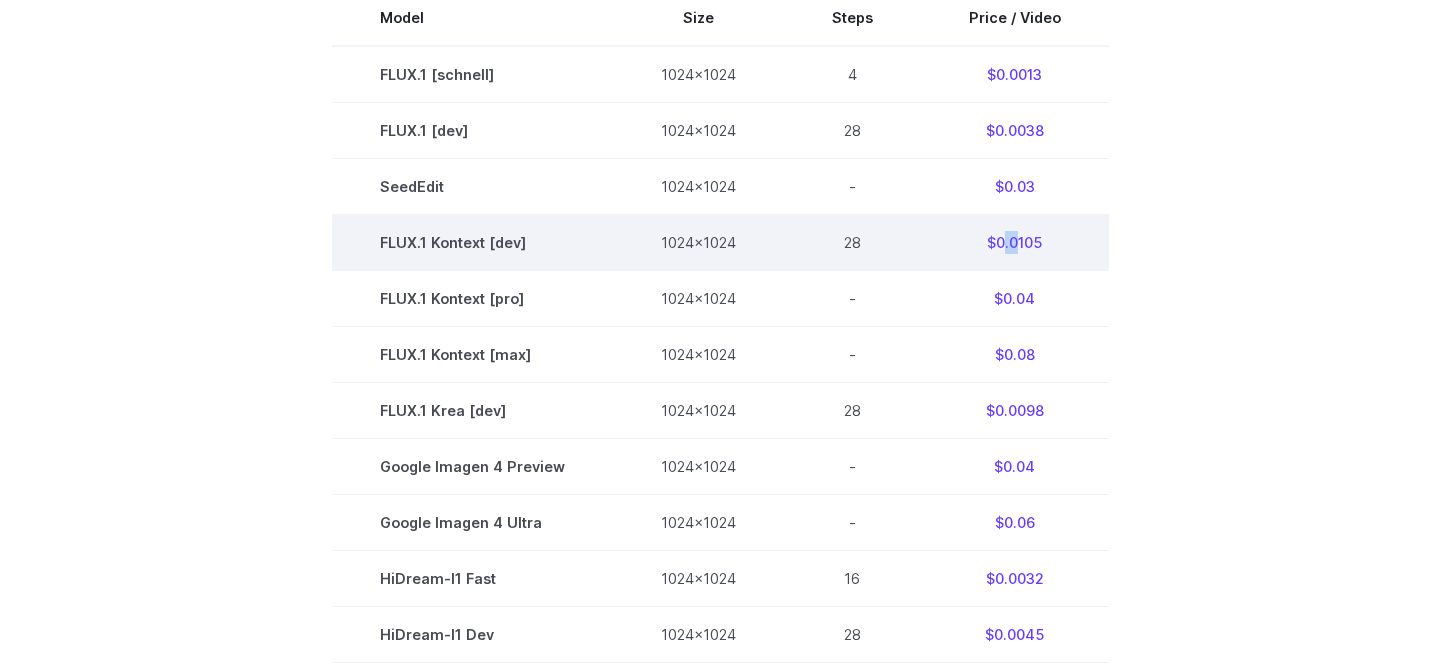 drag, startPoint x: 1015, startPoint y: 242, endPoint x: 1002, endPoint y: 242, distance: 13 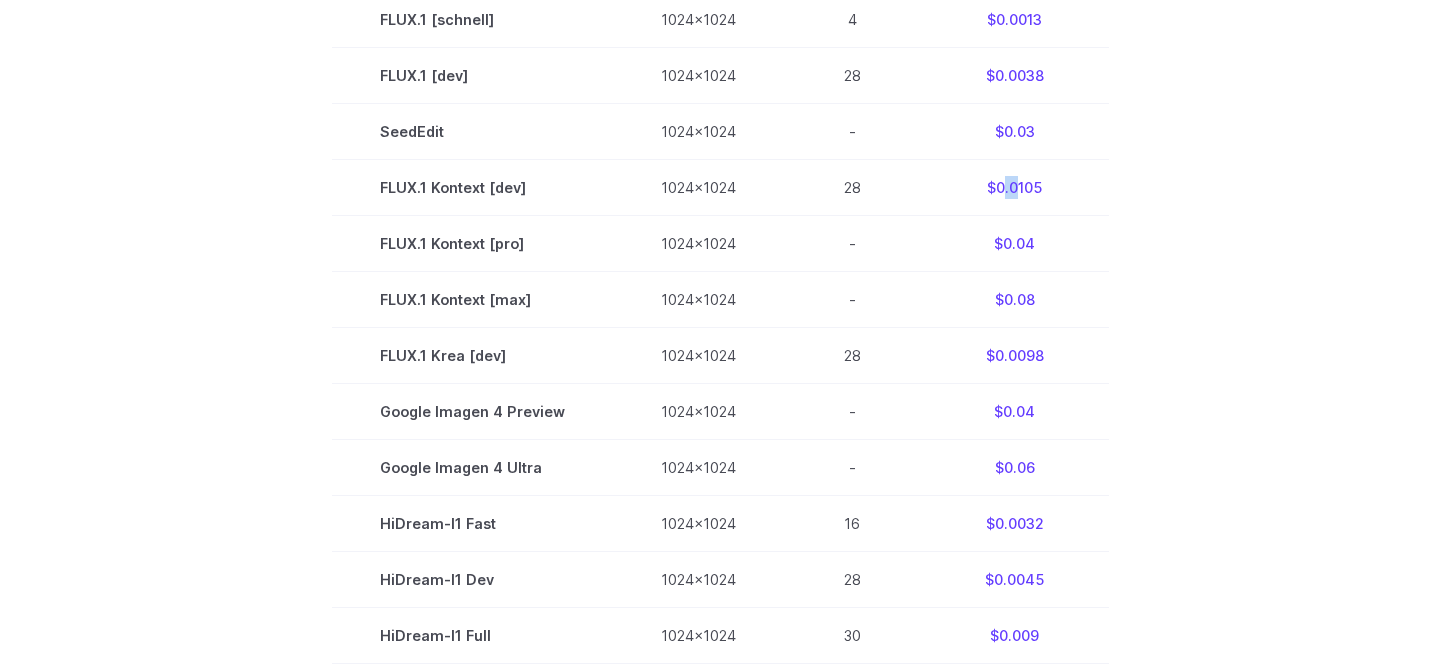 scroll, scrollTop: 732, scrollLeft: 0, axis: vertical 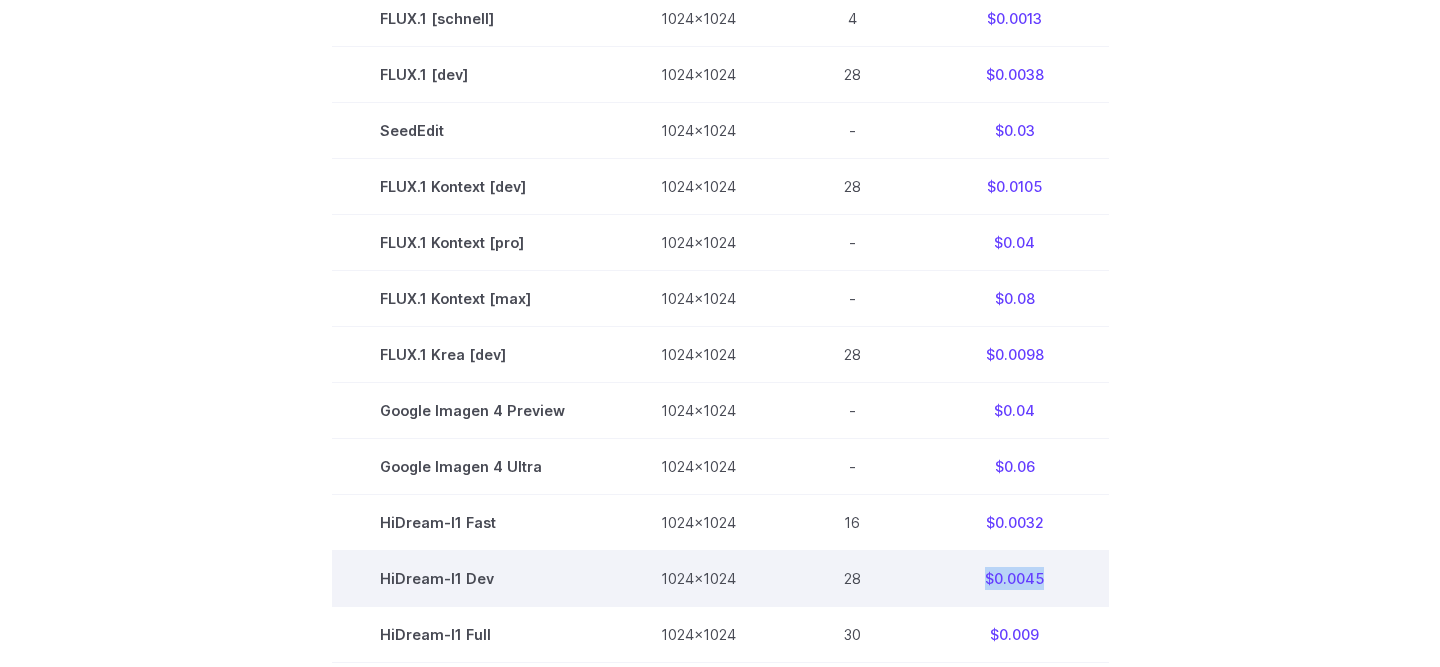 drag, startPoint x: 959, startPoint y: 585, endPoint x: 1069, endPoint y: 581, distance: 110.0727 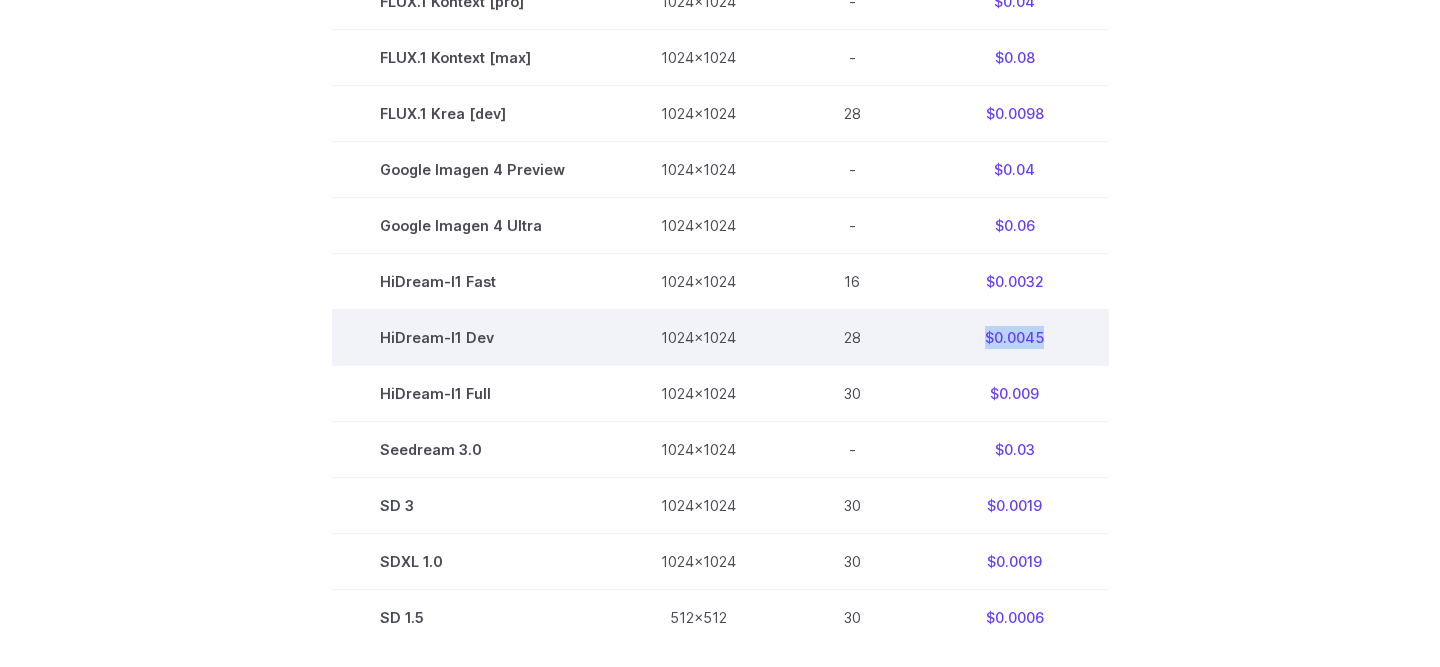 scroll, scrollTop: 1002, scrollLeft: 0, axis: vertical 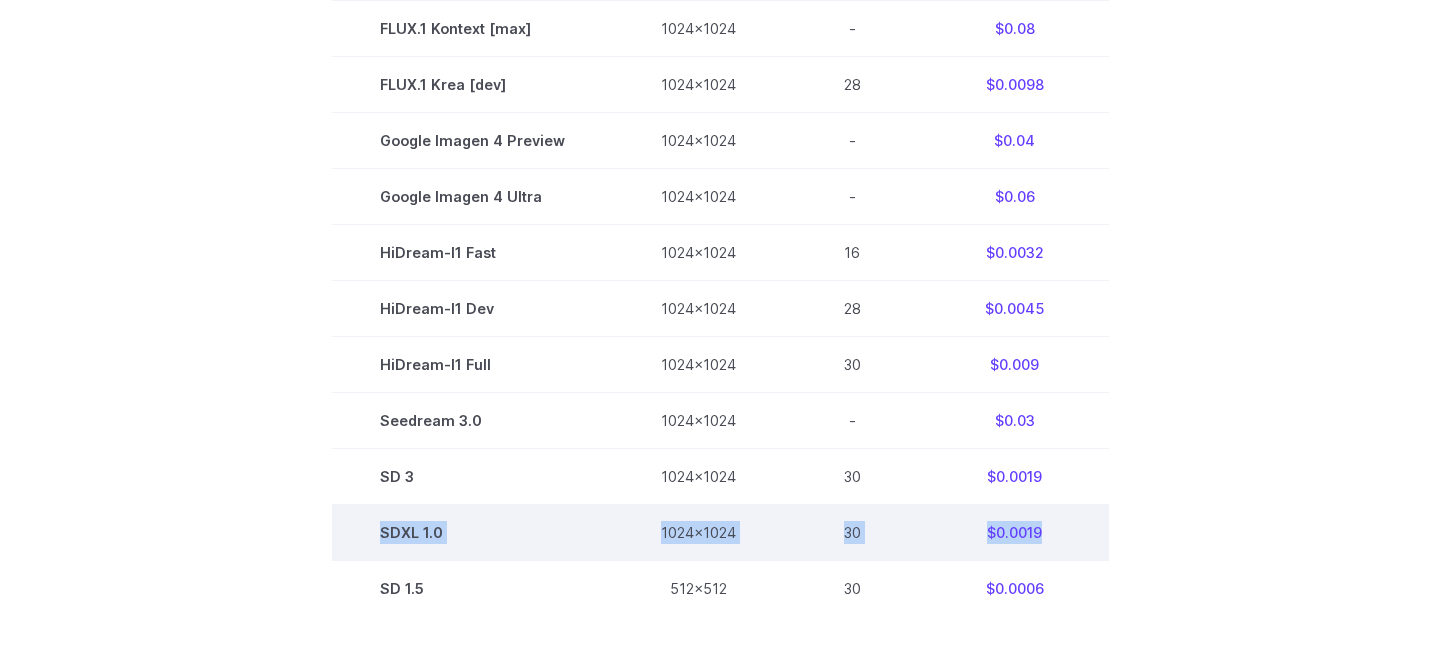 drag, startPoint x: 387, startPoint y: 535, endPoint x: 1058, endPoint y: 533, distance: 671.003 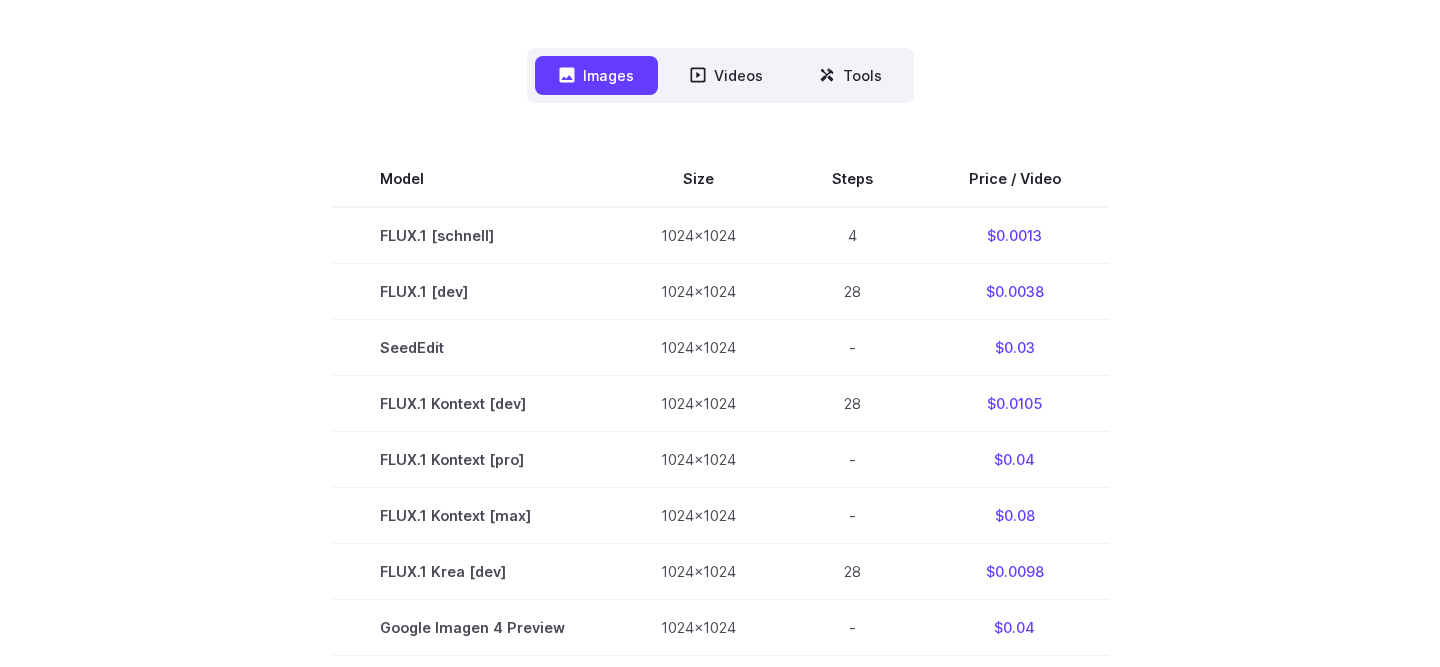 scroll, scrollTop: 383, scrollLeft: 0, axis: vertical 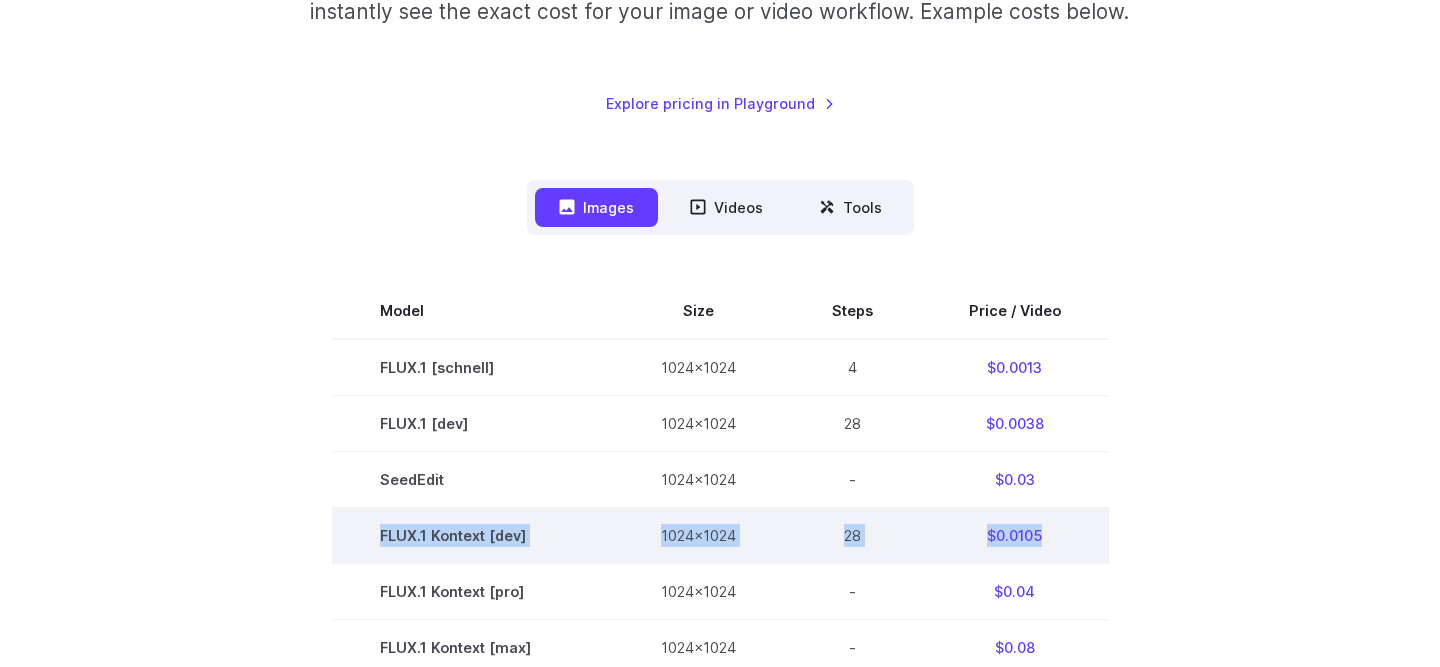 drag, startPoint x: 368, startPoint y: 537, endPoint x: 1040, endPoint y: 547, distance: 672.0744 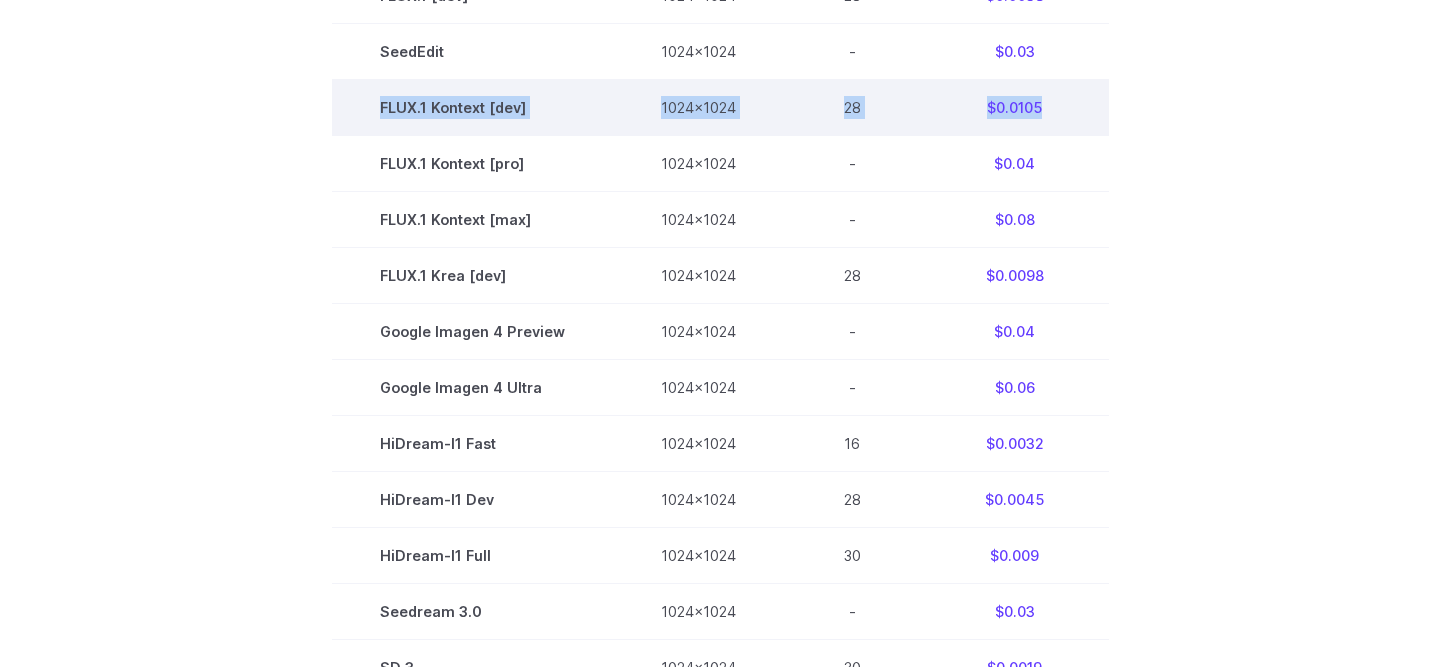 scroll, scrollTop: 853, scrollLeft: 0, axis: vertical 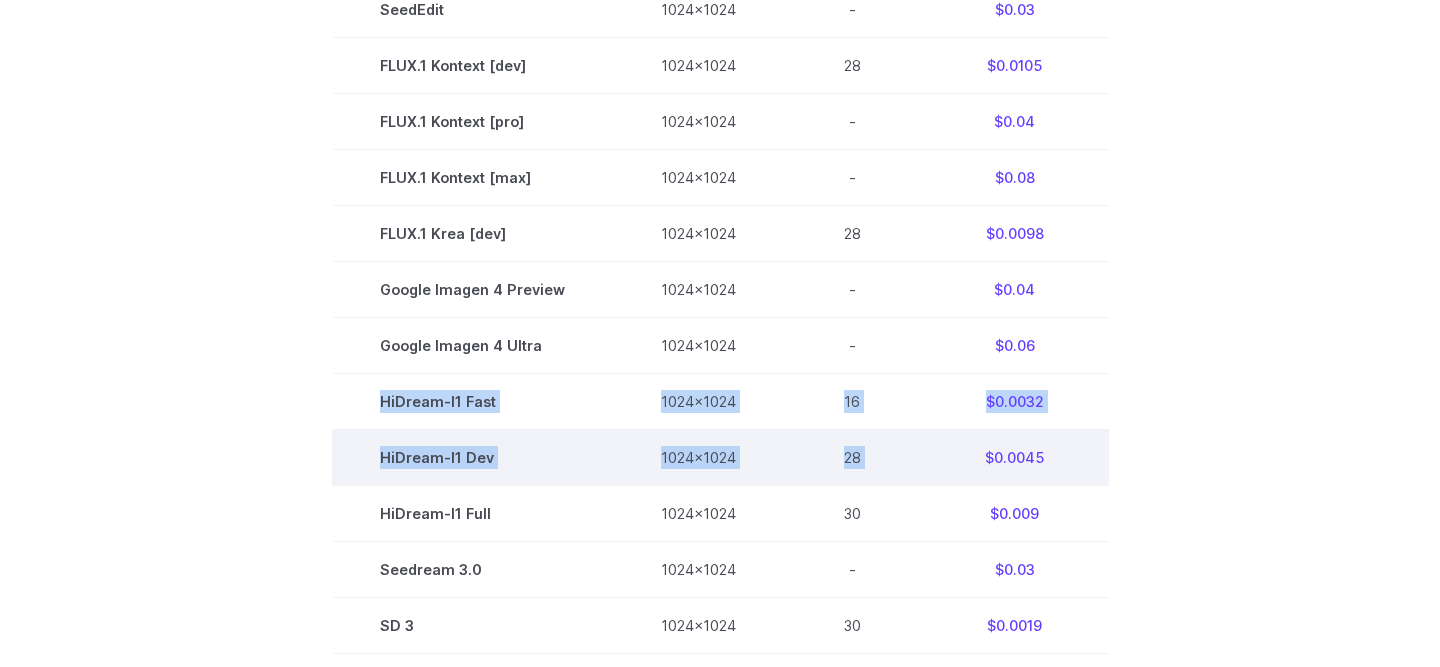drag, startPoint x: 378, startPoint y: 405, endPoint x: 1096, endPoint y: 448, distance: 719.28644 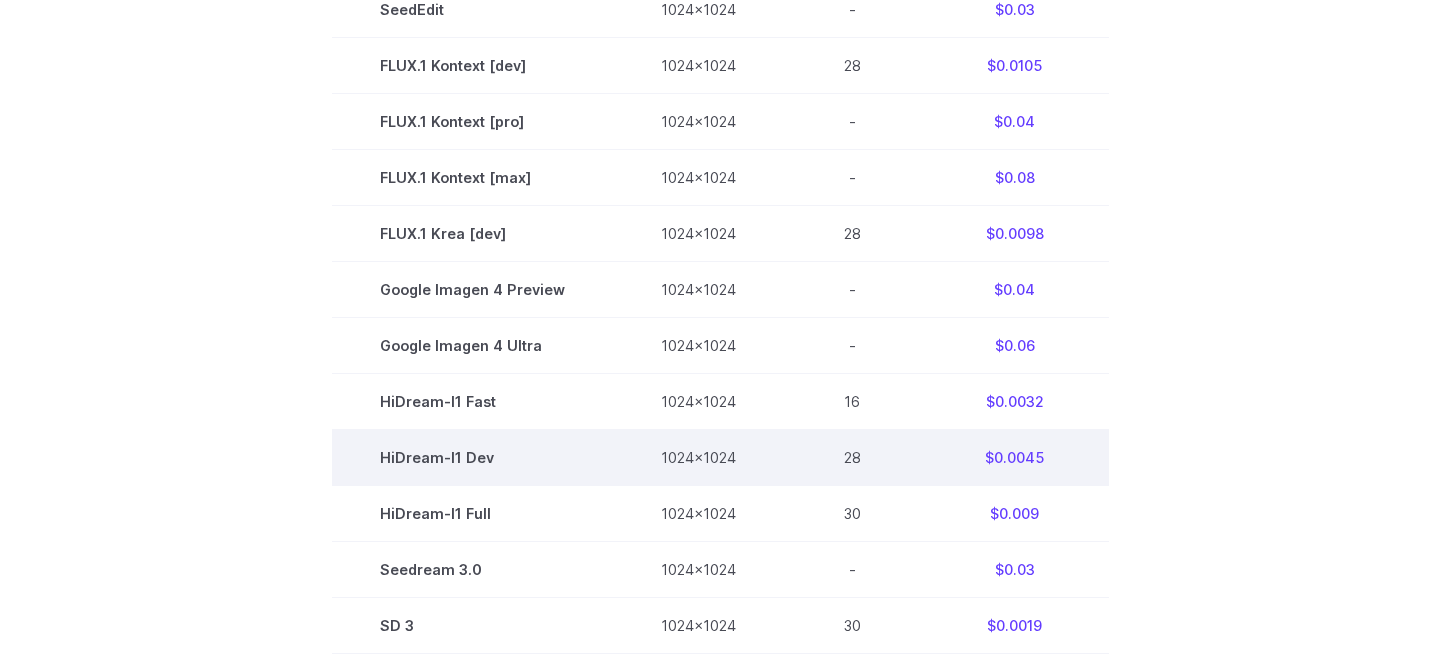 click on "$0.0045" at bounding box center (1015, 458) 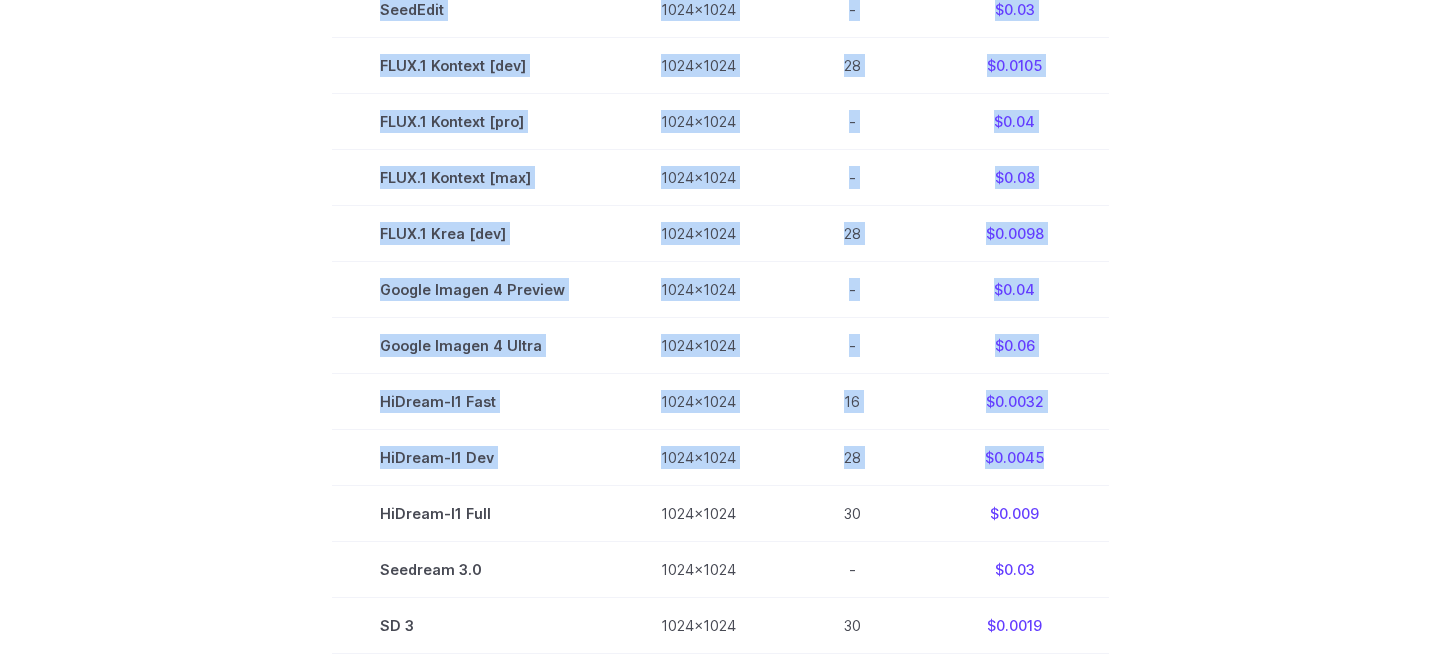drag, startPoint x: 1060, startPoint y: 467, endPoint x: 321, endPoint y: 484, distance: 739.1955 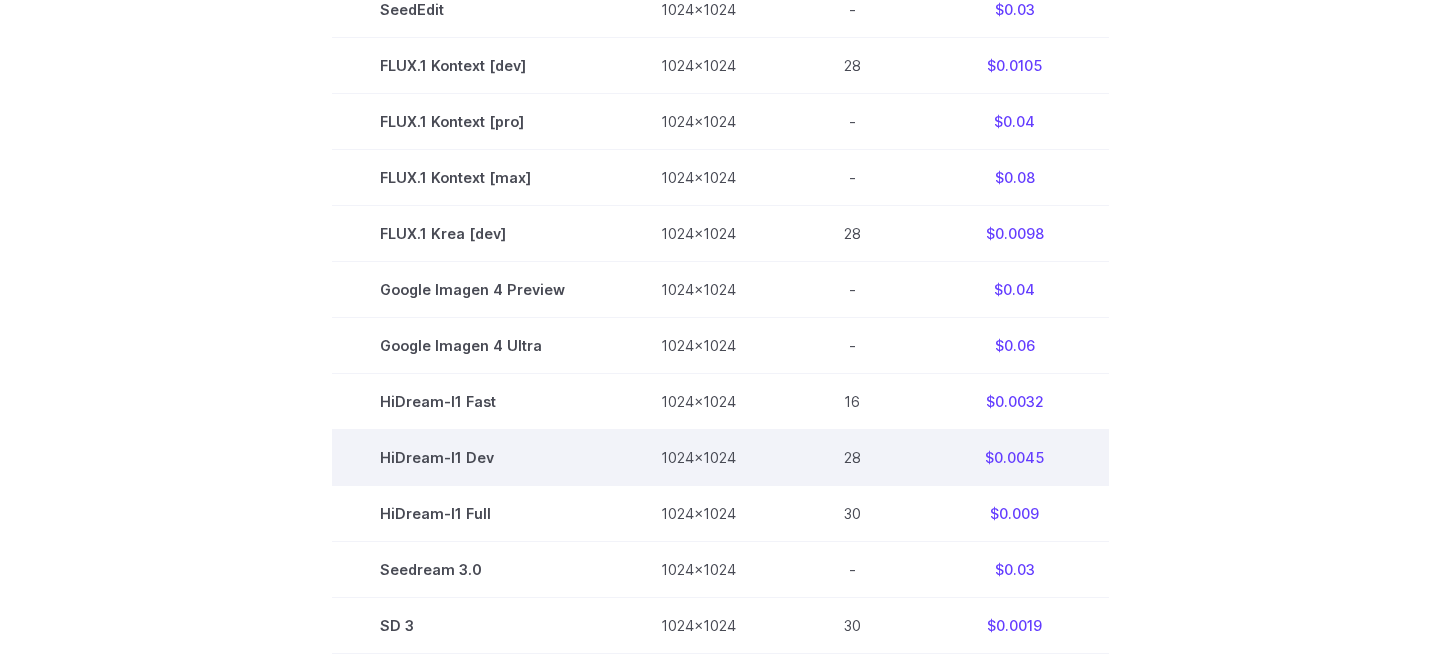 click on "$0.0045" at bounding box center [1015, 458] 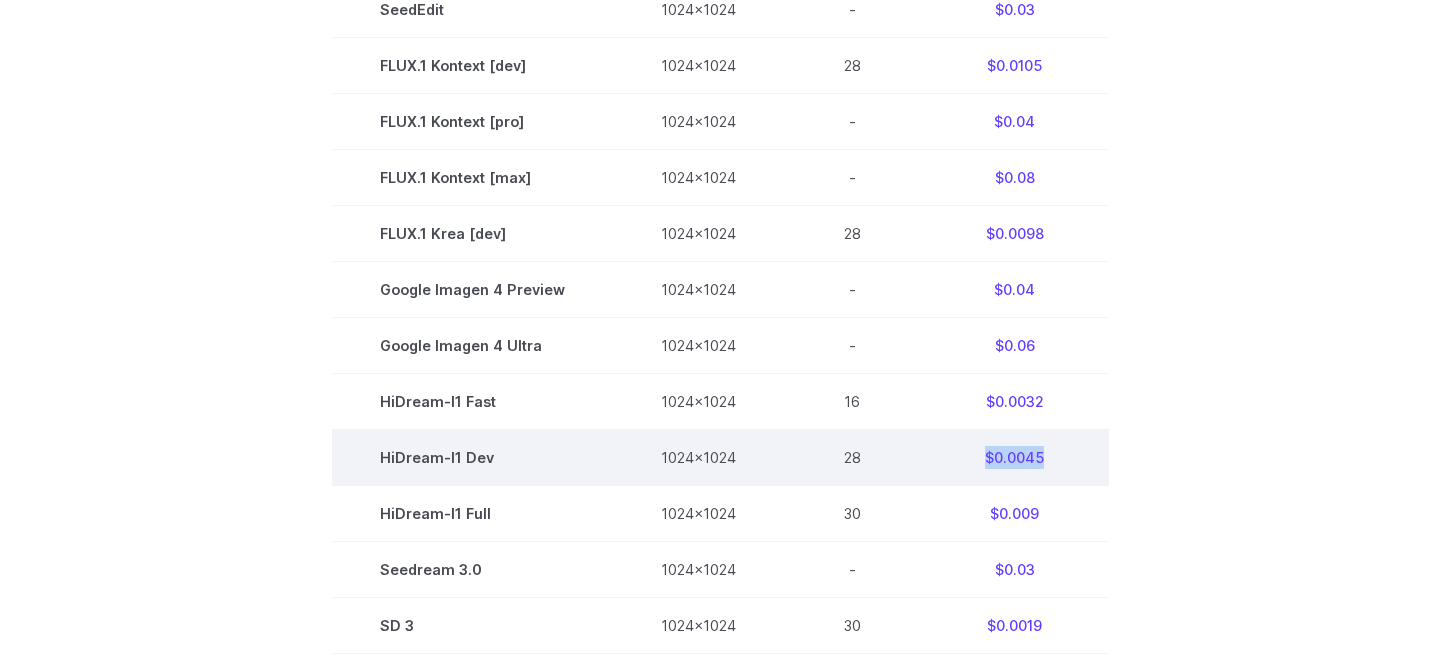 drag, startPoint x: 971, startPoint y: 464, endPoint x: 1075, endPoint y: 461, distance: 104.04326 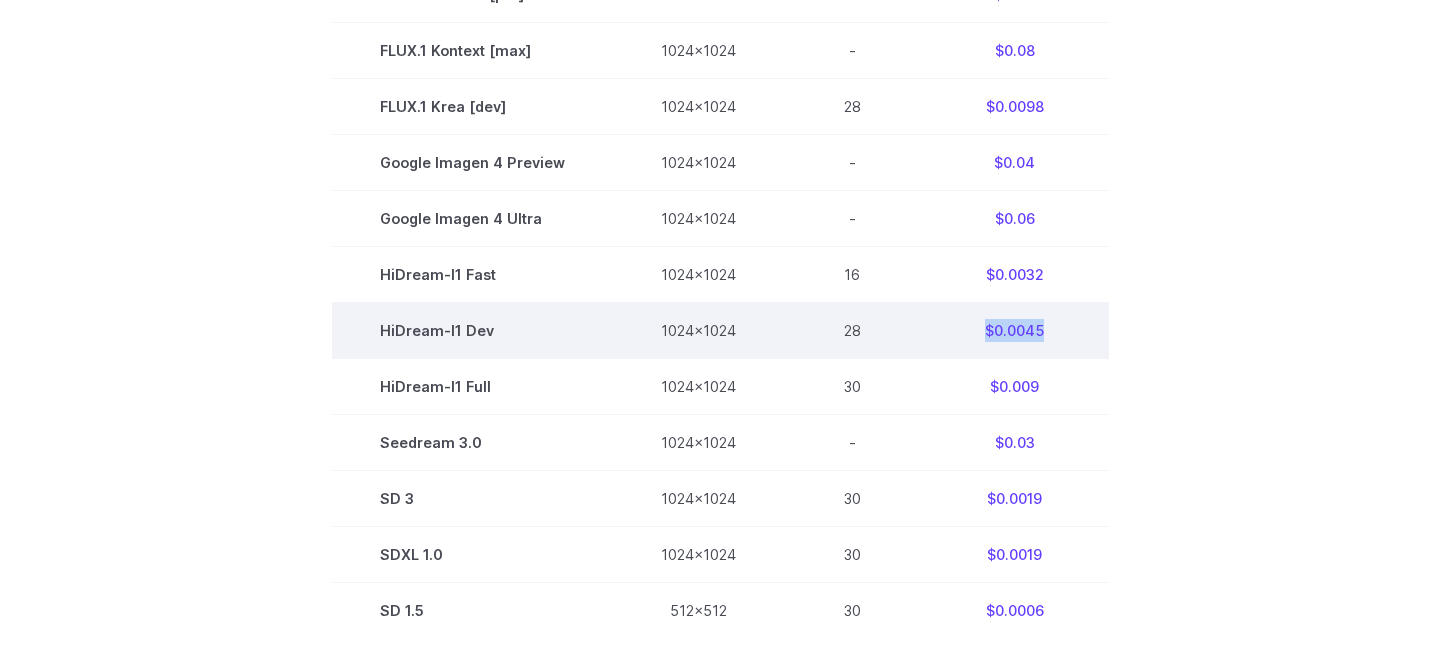 scroll, scrollTop: 1013, scrollLeft: 0, axis: vertical 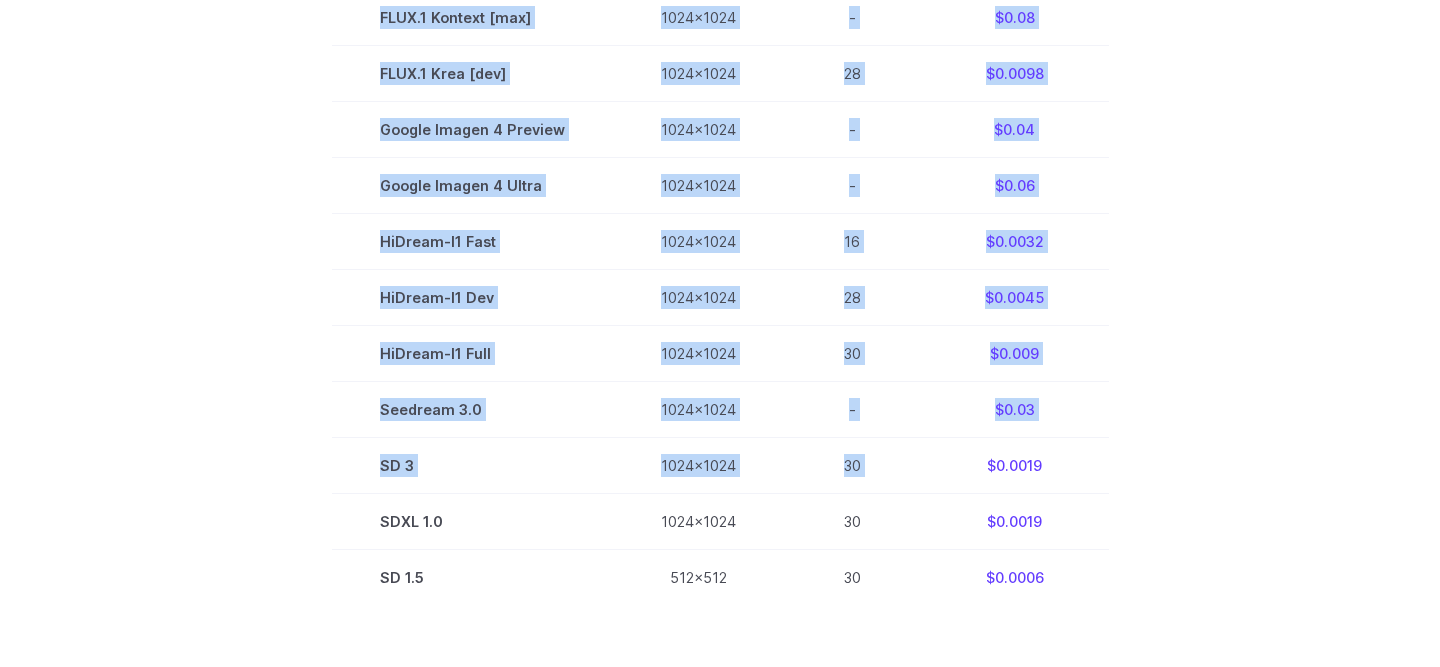 drag, startPoint x: 941, startPoint y: 474, endPoint x: 1097, endPoint y: 625, distance: 217.11057 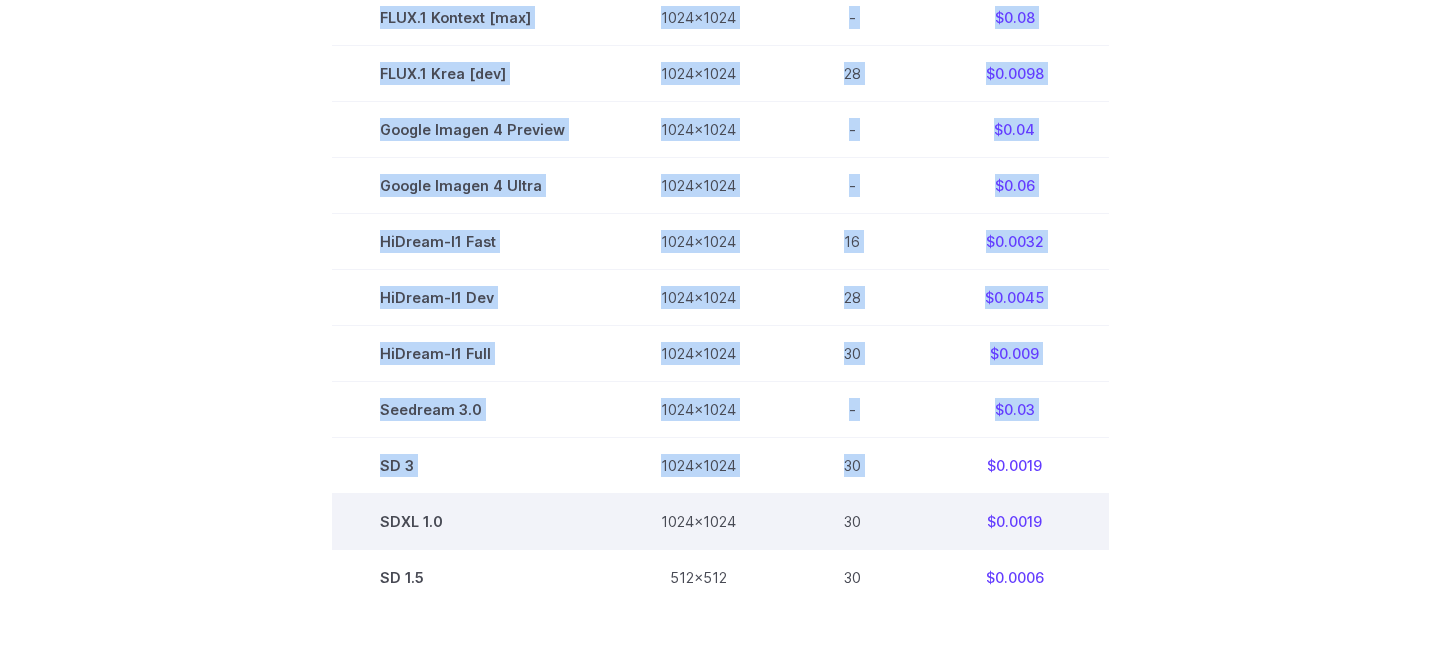 click on "$0.0019" at bounding box center (1015, 522) 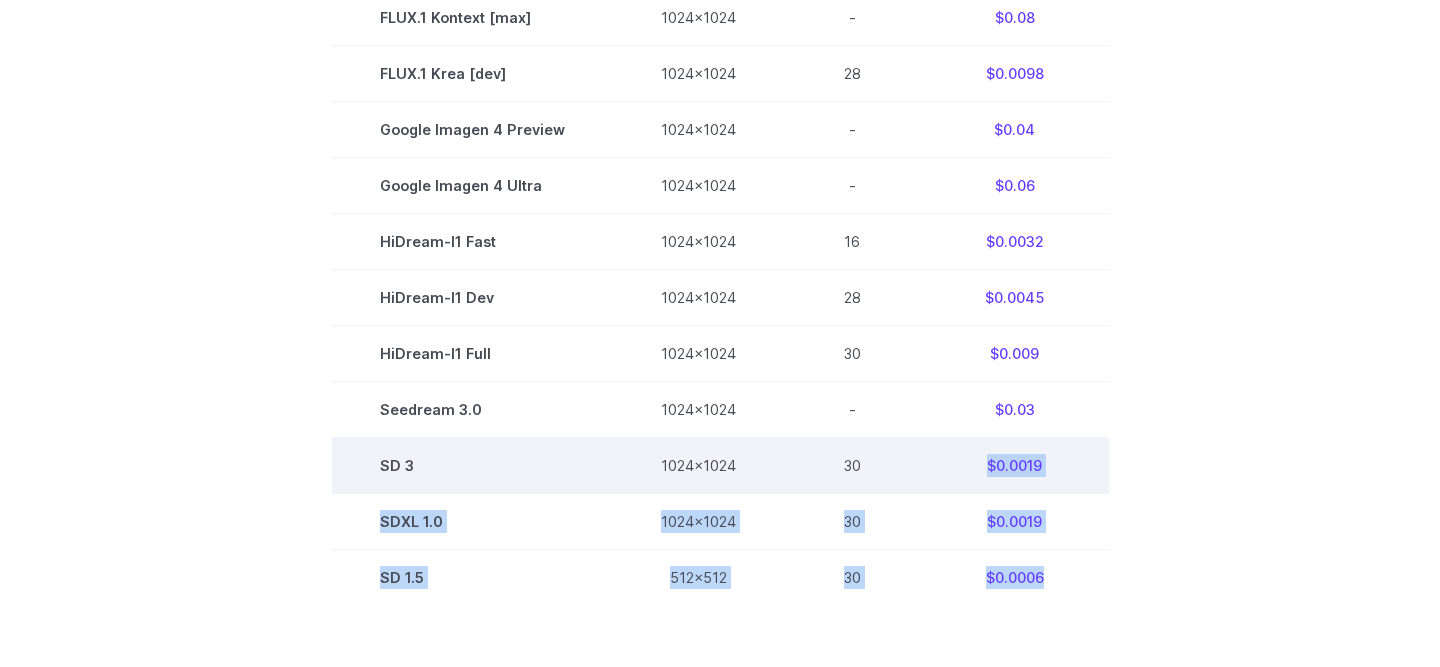 drag, startPoint x: 1061, startPoint y: 586, endPoint x: 938, endPoint y: 451, distance: 182.63077 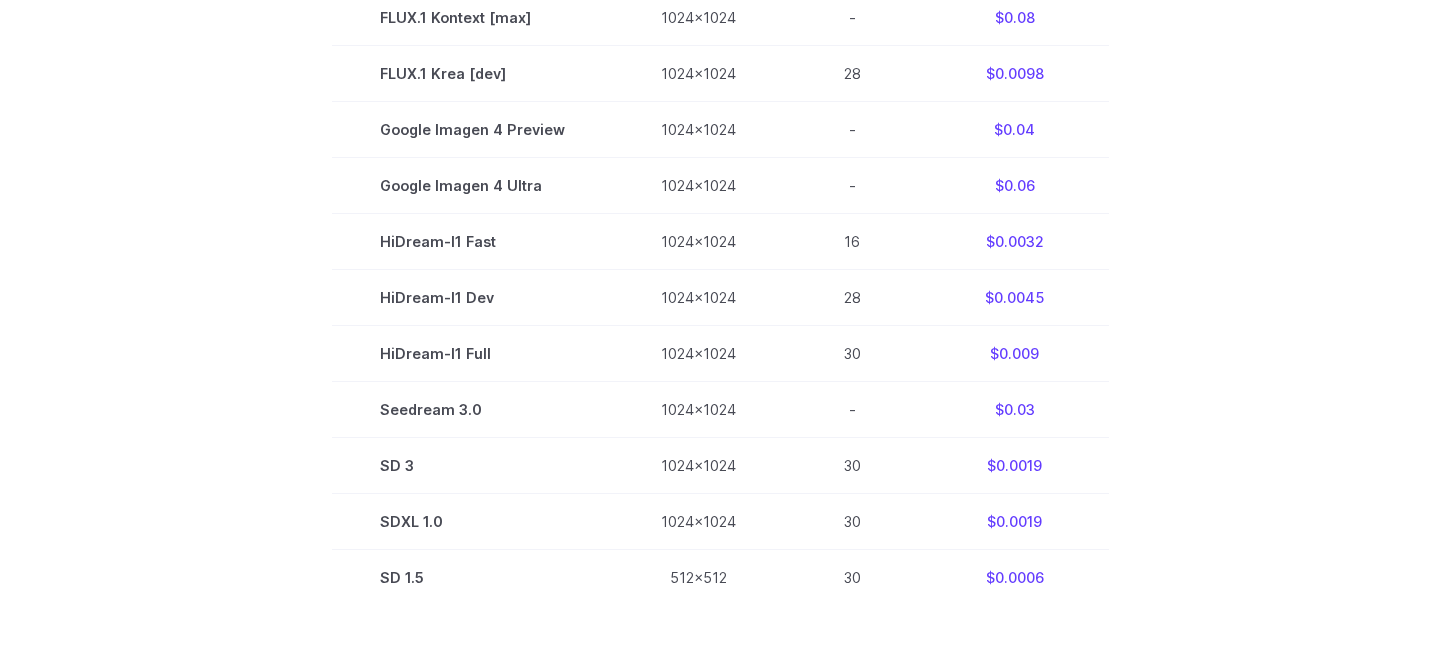 click on "Model   Size   Steps   Price / Video         FLUX.1 [schnell]   1024x1024   4   $0.0013       FLUX.1 [dev]   1024x1024   28   $0.0038       SeedEdit   1024x1024   -   $0.03       FLUX.1 Kontext [dev]   1024x1024   28   $0.0105       FLUX.1 Kontext [pro]   1024x1024   -   $0.04       FLUX.1 Kontext [max]   1024x1024   -   $0.08       FLUX.1 Krea [dev]   1024x1024   28   $0.0098       Google Imagen 4 Preview   1024x1024   -   $0.04       Google Imagen 4 Ultra   1024x1024   -   $0.06       HiDream-I1 Fast   1024x1024   16   $0.0032       HiDream-I1 Dev   1024x1024   28   $0.0045       HiDream-I1 Full   1024x1024   30   $0.009       Seedream 3.0   1024x1024   -   $0.03       SD 3   1024x1024   30   $0.0019       SDXL 1.0   1024x1024   30   $0.0019       SD 1.5   512x512   30   $0.0006" at bounding box center (720, 129) 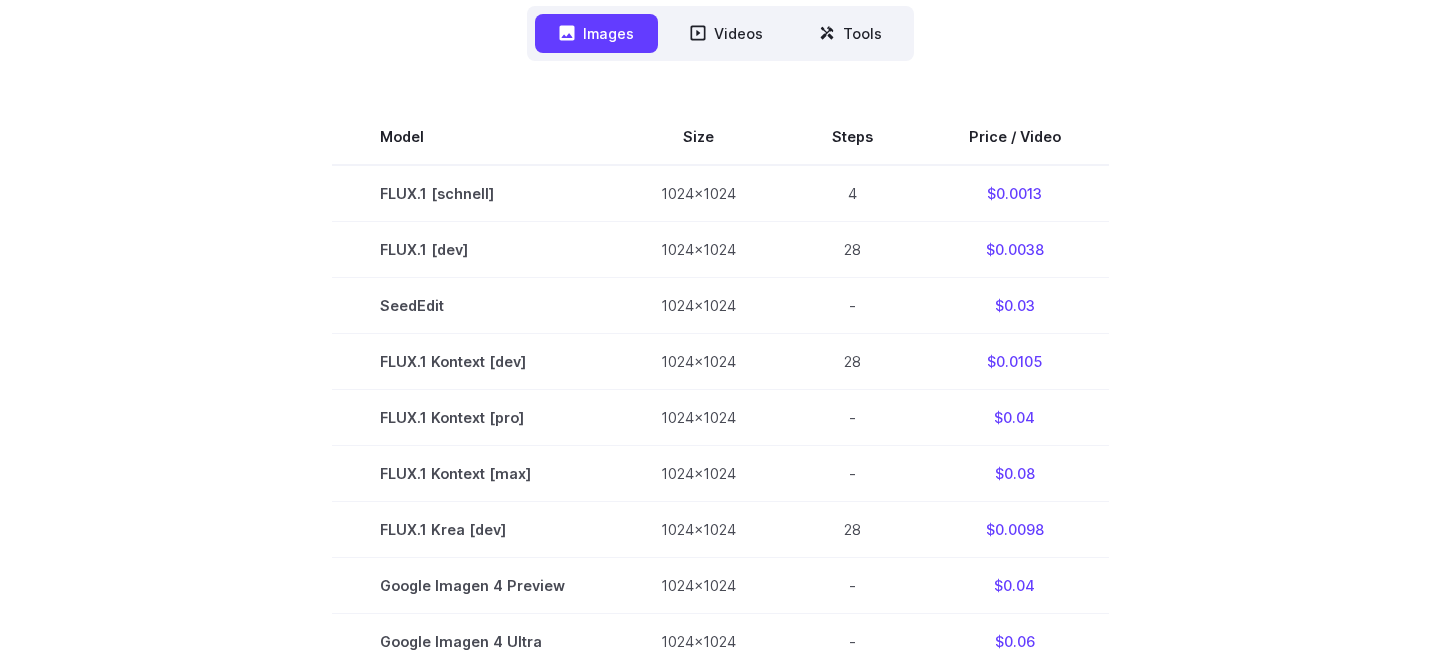 scroll, scrollTop: 559, scrollLeft: 0, axis: vertical 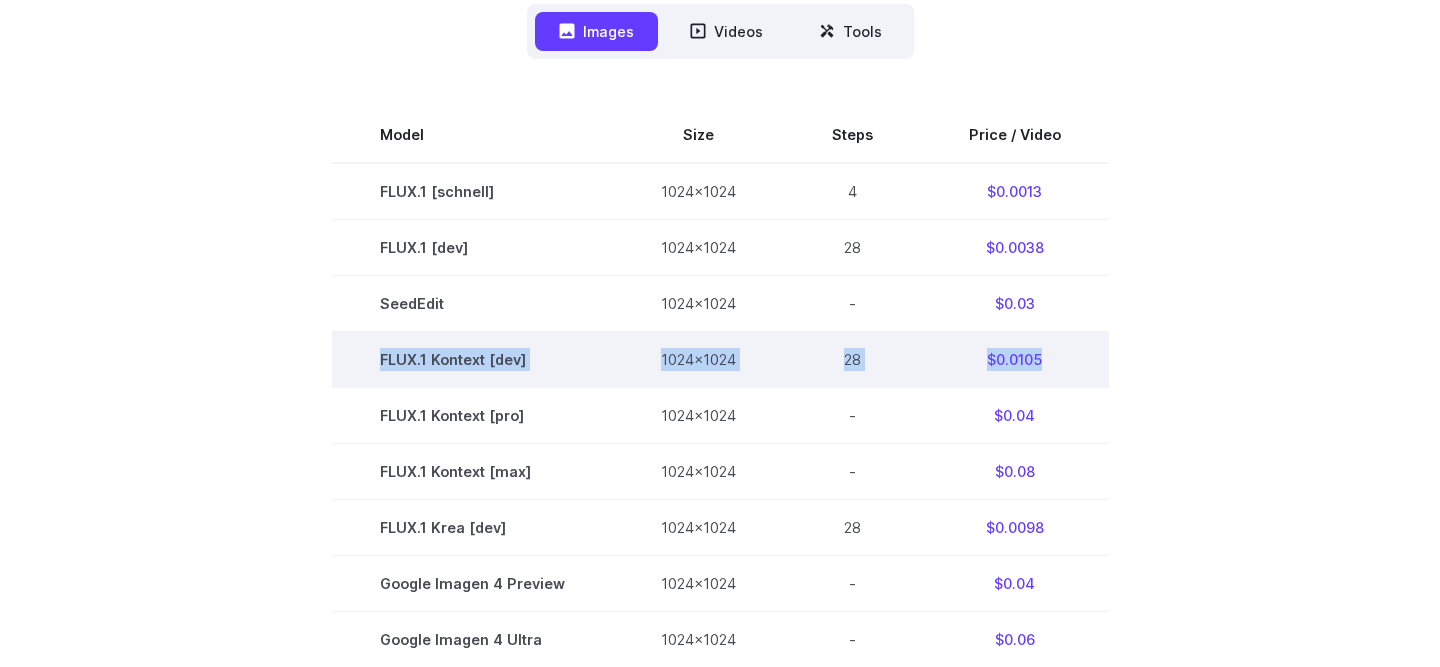 drag, startPoint x: 365, startPoint y: 368, endPoint x: 1073, endPoint y: 354, distance: 708.1384 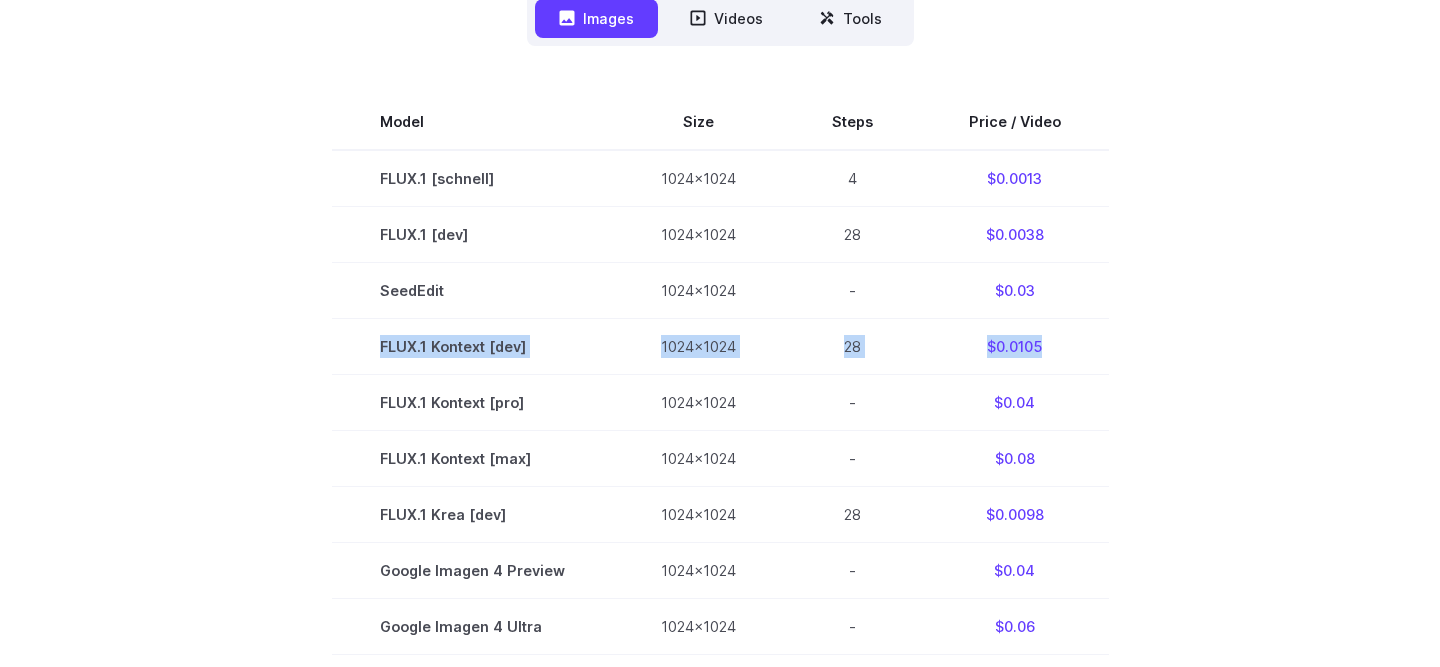scroll, scrollTop: 570, scrollLeft: 0, axis: vertical 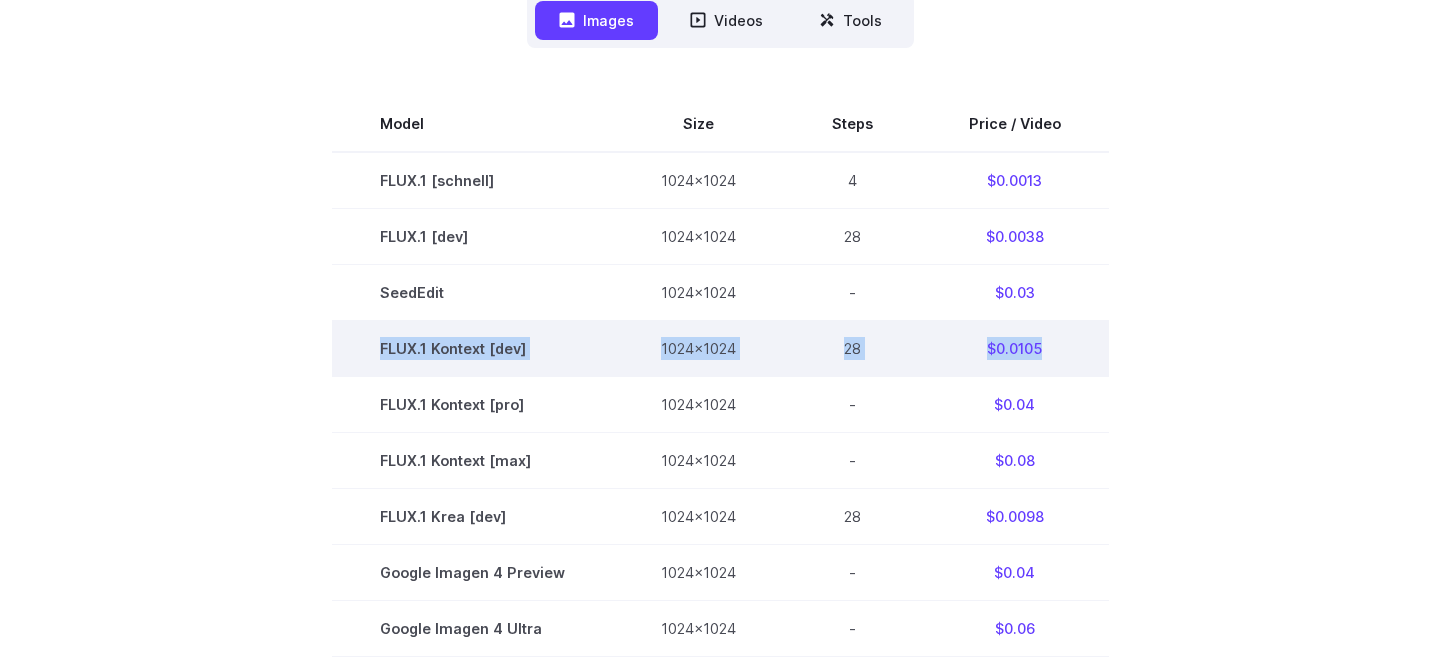 click on "FLUX.1 Kontext [dev]" at bounding box center [472, 348] 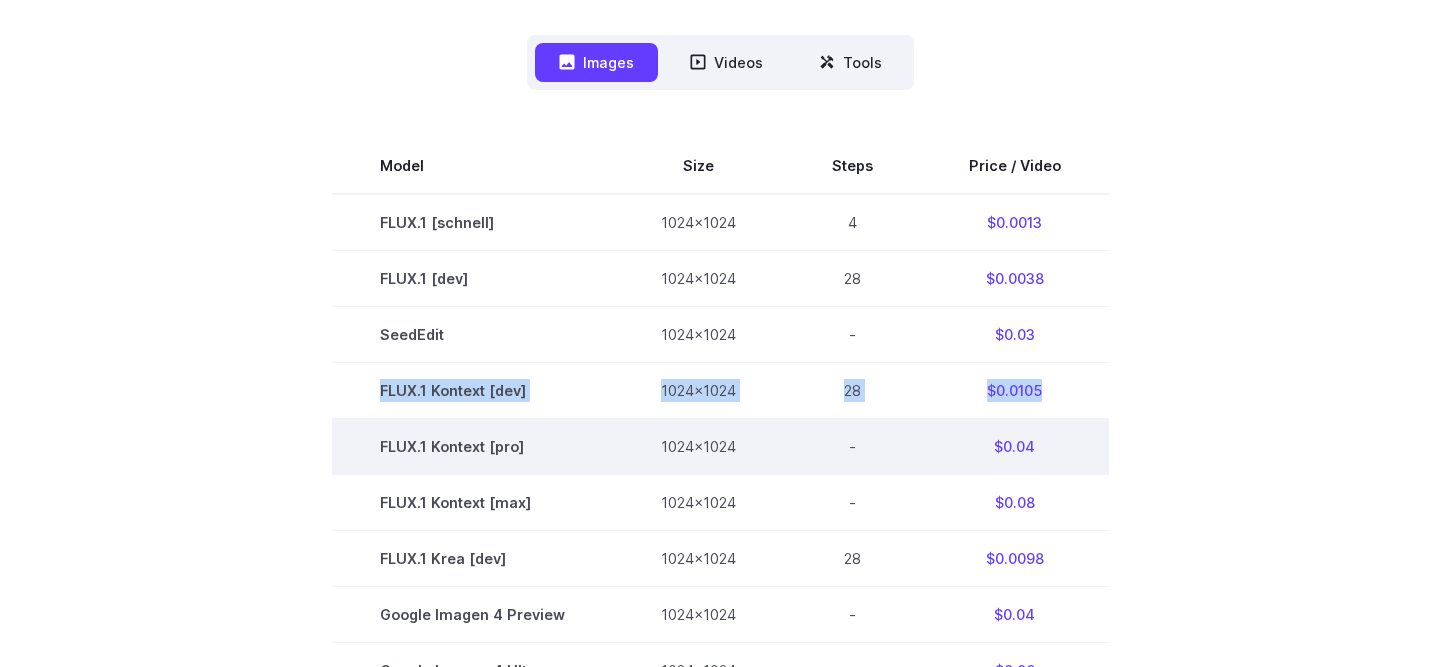 scroll, scrollTop: 494, scrollLeft: 0, axis: vertical 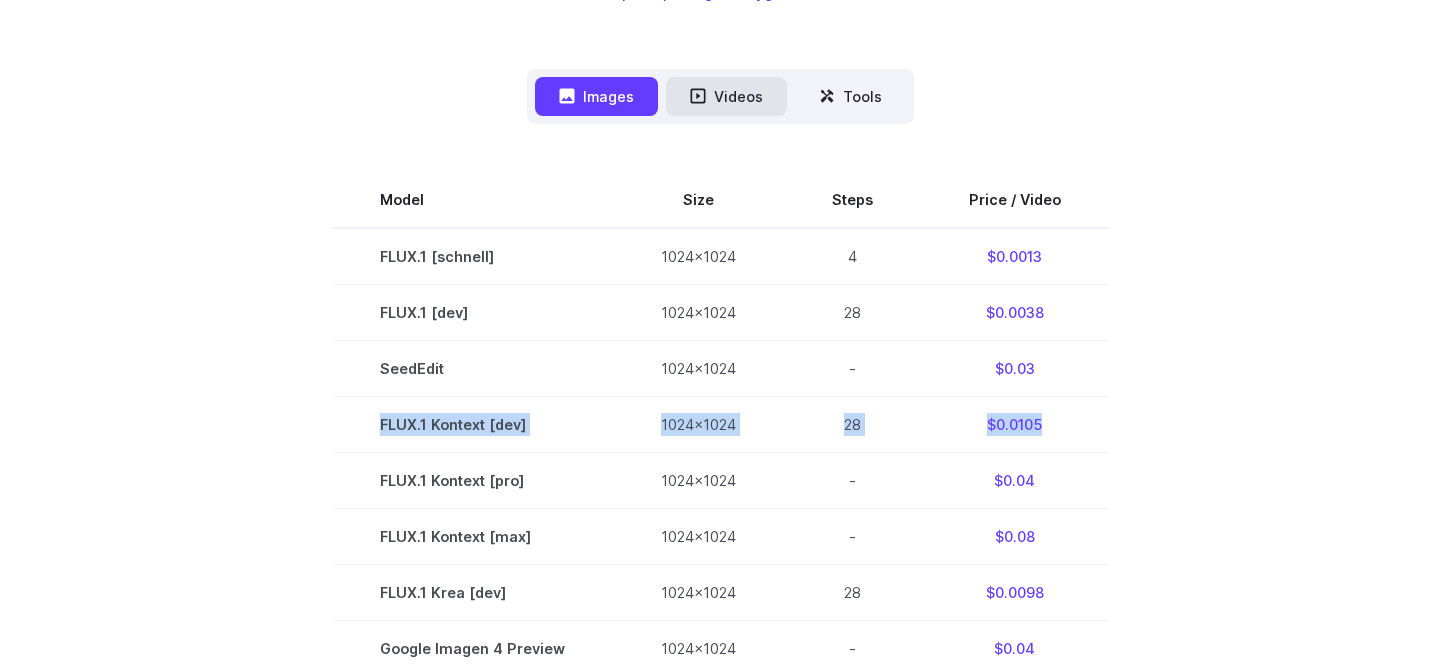 click on "Videos" at bounding box center [726, 96] 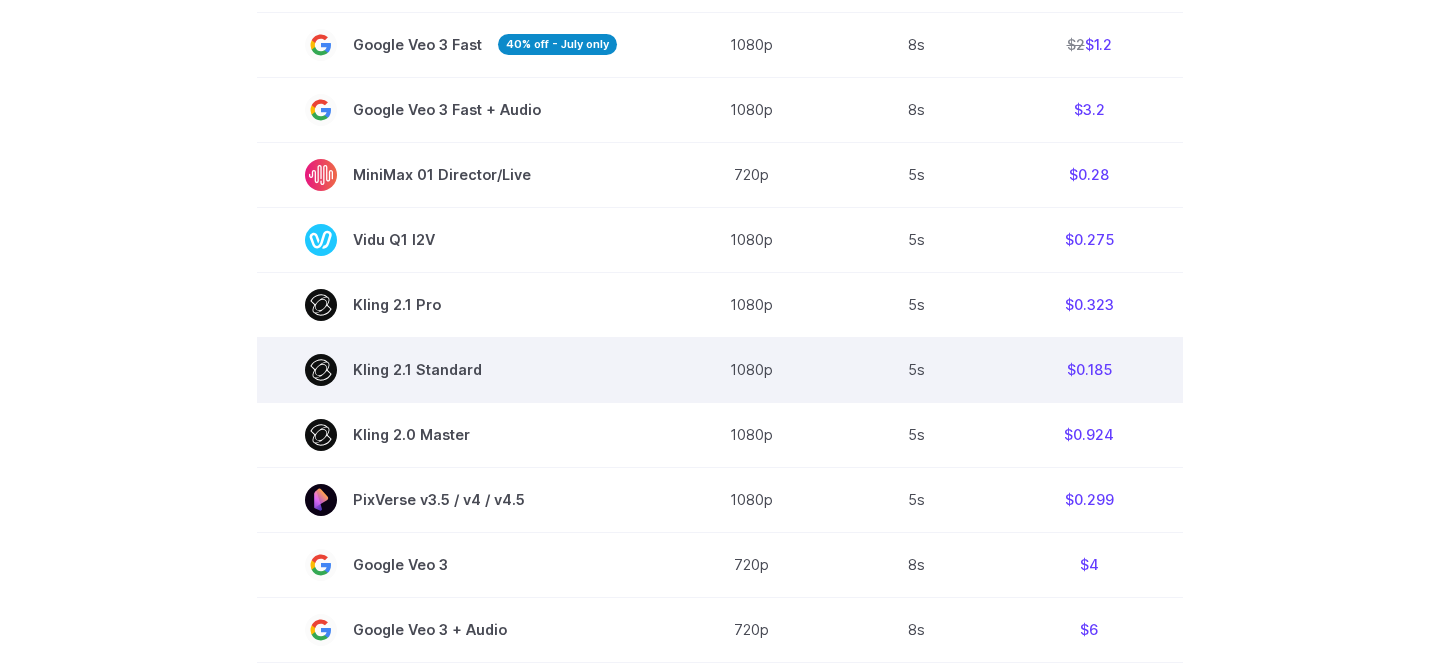 scroll, scrollTop: 1056, scrollLeft: 0, axis: vertical 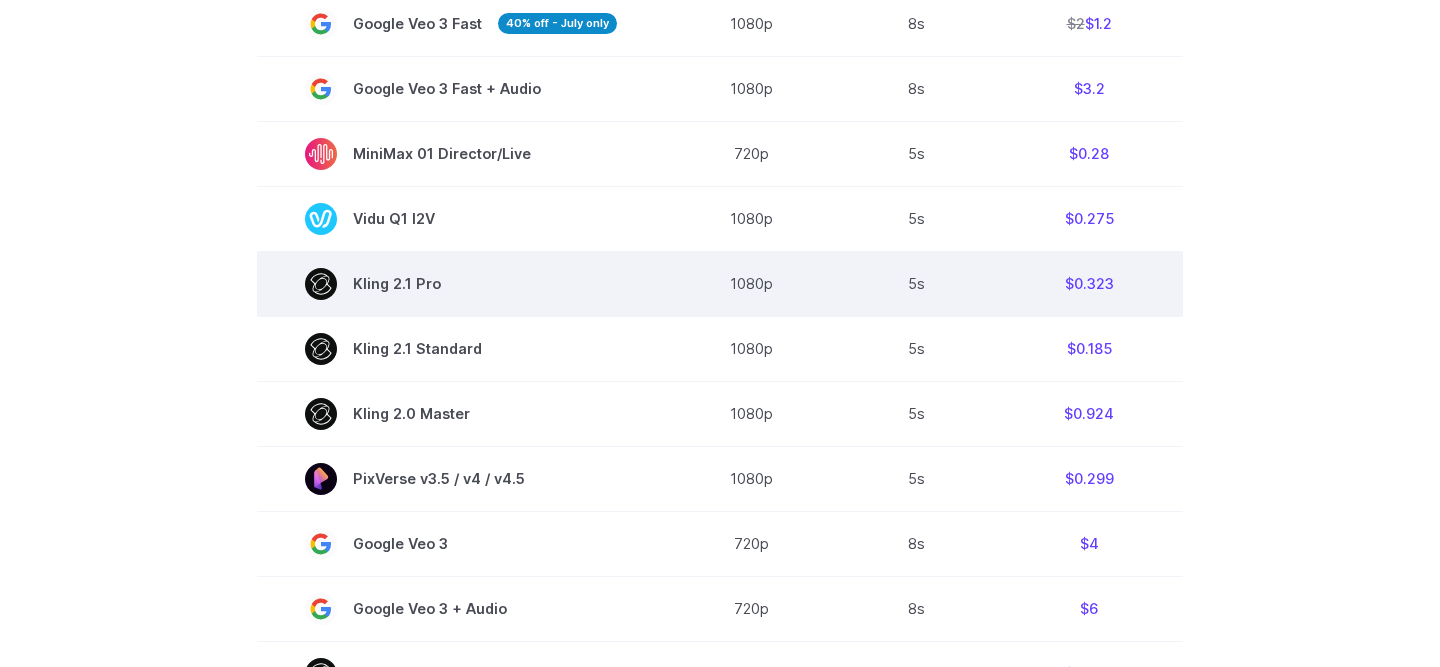 click on "$0.323" at bounding box center (1089, 283) 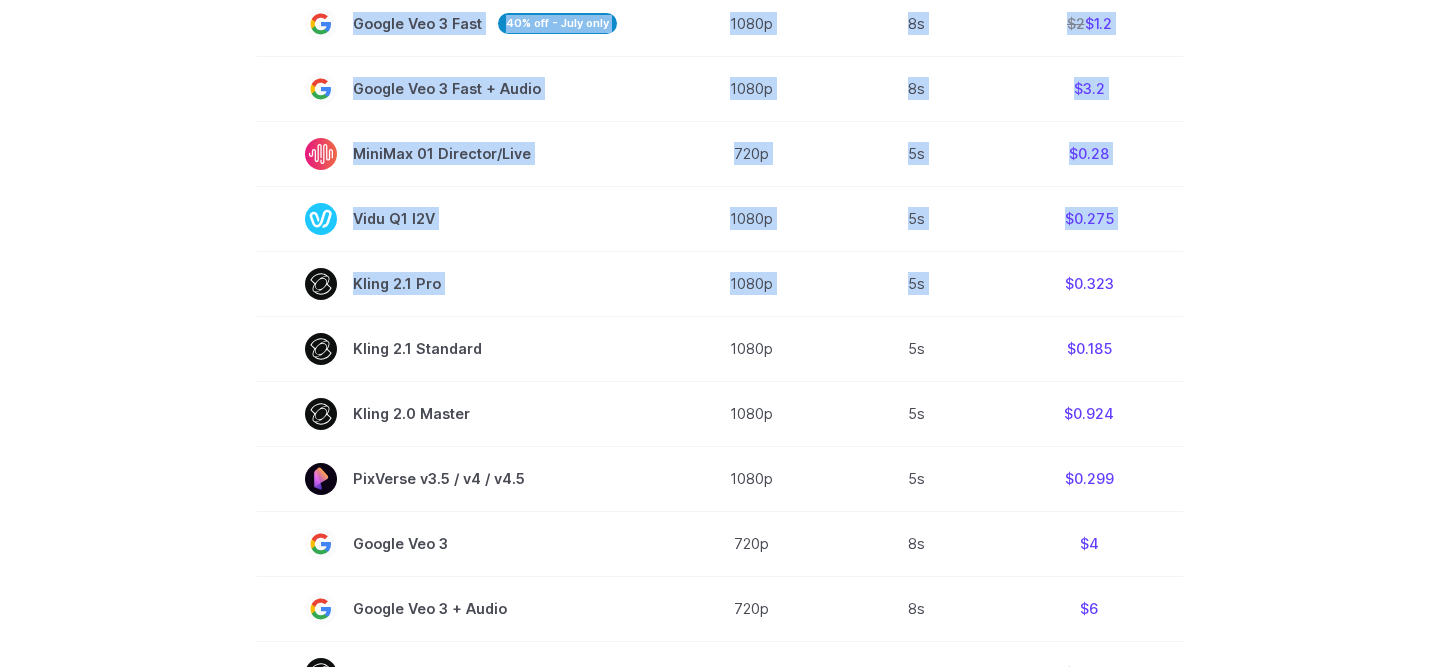 drag, startPoint x: 1056, startPoint y: 275, endPoint x: 1206, endPoint y: 281, distance: 150.11995 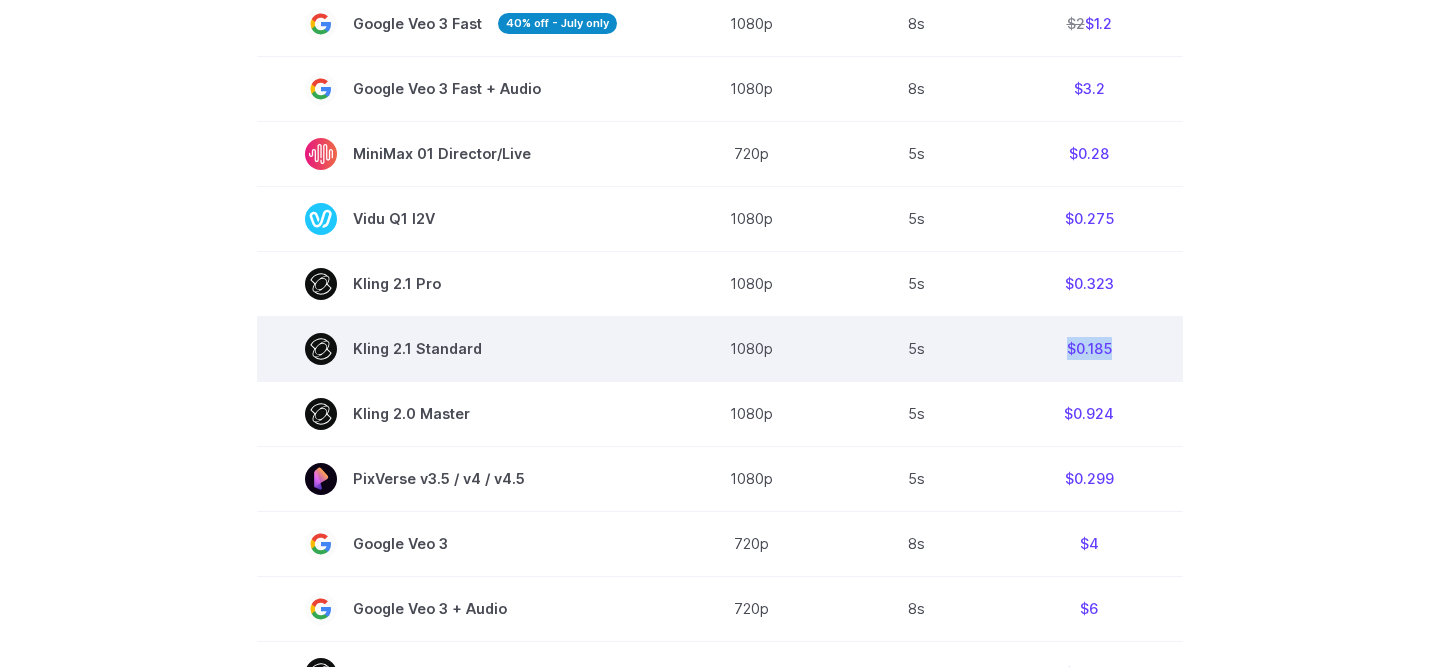 drag, startPoint x: 1039, startPoint y: 347, endPoint x: 1159, endPoint y: 349, distance: 120.01666 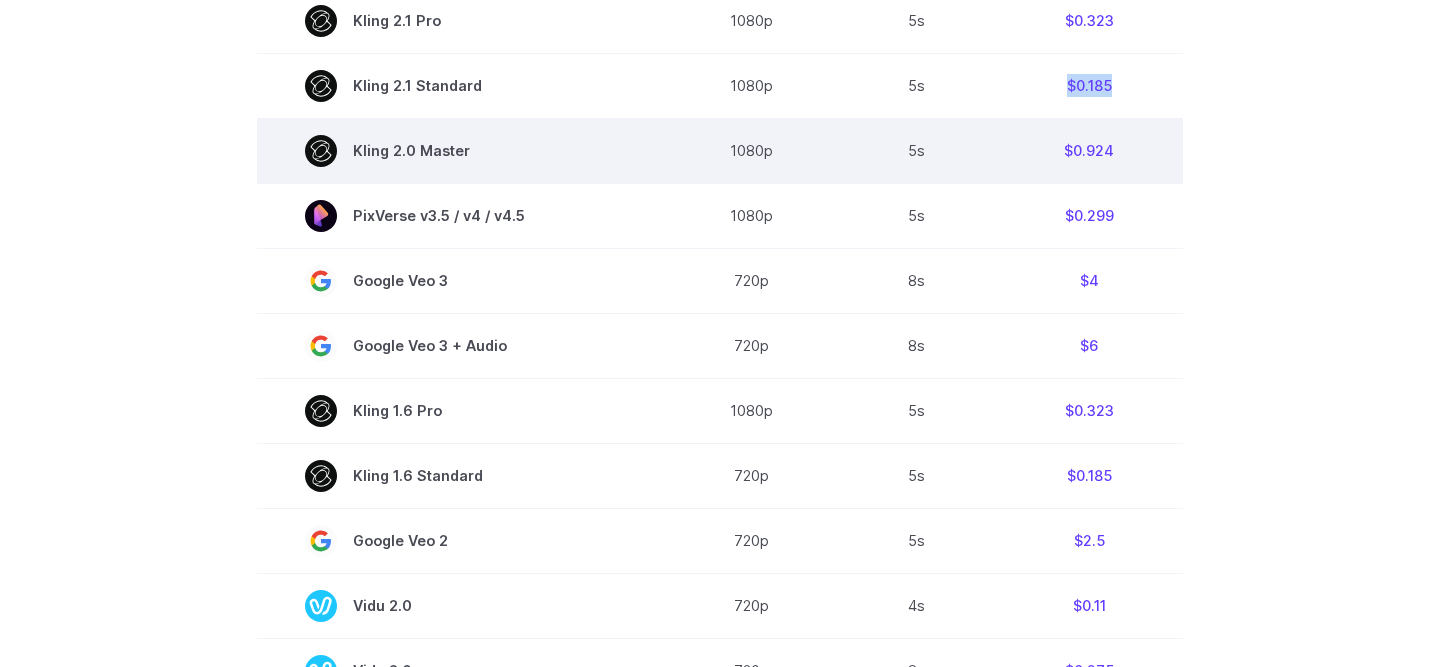 scroll, scrollTop: 1176, scrollLeft: 0, axis: vertical 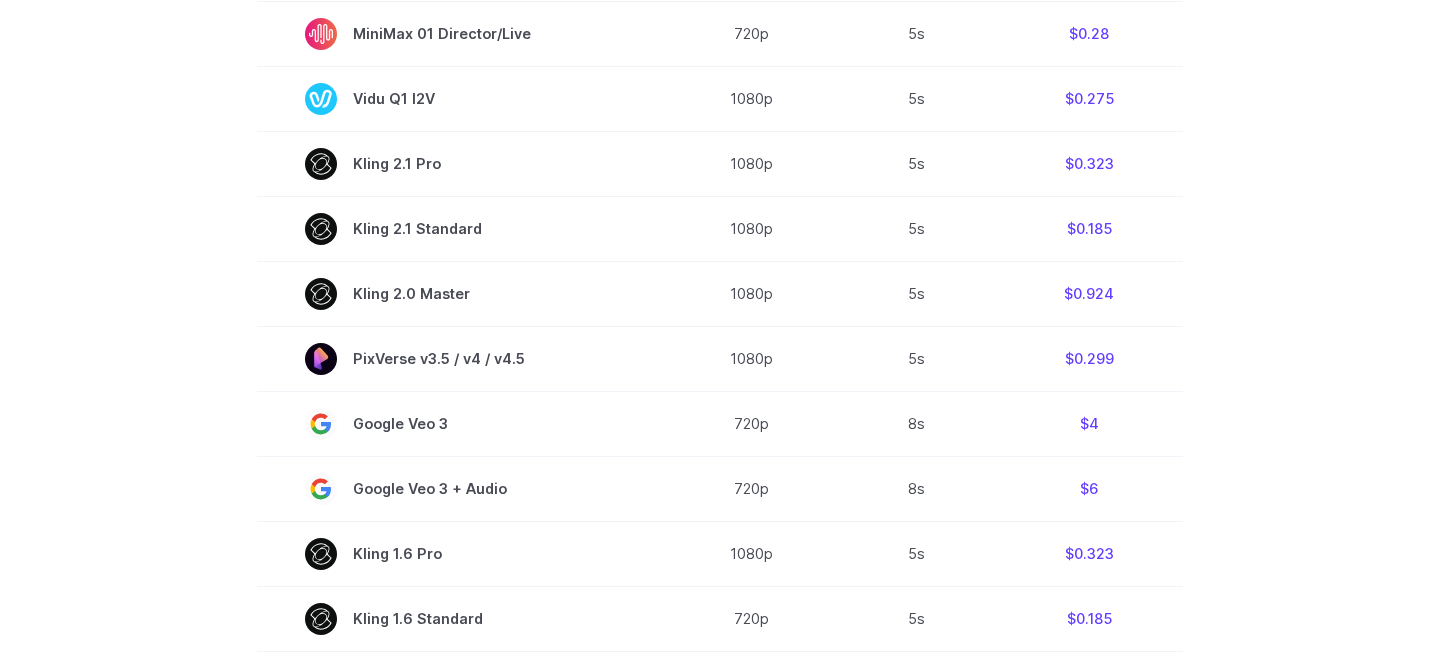 click on "Model   Resolution   Duration   Price / Video
MiniMax Hailuo 02   768p   10s   $0.56
MiniMax Hailuo 02   1080p   6s   $0.49
Seedance 1.0 Lite   720p   5s   $0.143
Seedance 1.0 Pro   1080p   5s   $0.565
Kling 2.1 Master   1080p   5s   $0.924
Google Veo 3 Fast  40% off - July only   1080p   8s   $2  $1.2
Google Veo 3 Fast + Audio   1080p   8s   $3.2
MiniMax 01 Director/Live   720p   5s   $0.28
Vidu Q1 I2V   1080p   5s   $0.275
Kling 2.1 Pro   1080p   5s   $0.323
Kling 2.1 Standard   1080p   5s   $0.185
Kling 2.0 Master   1080p   5s   $0.924" at bounding box center [720, 168] 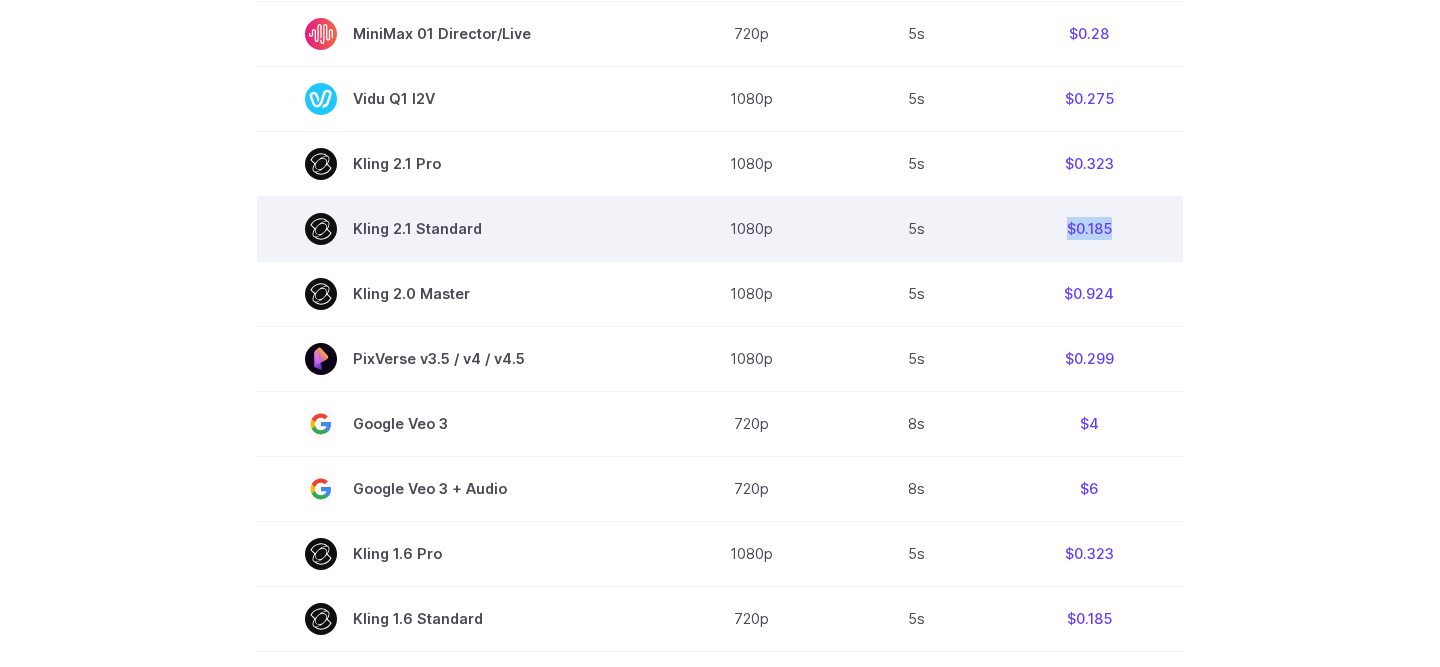 drag, startPoint x: 1043, startPoint y: 232, endPoint x: 1175, endPoint y: 233, distance: 132.00378 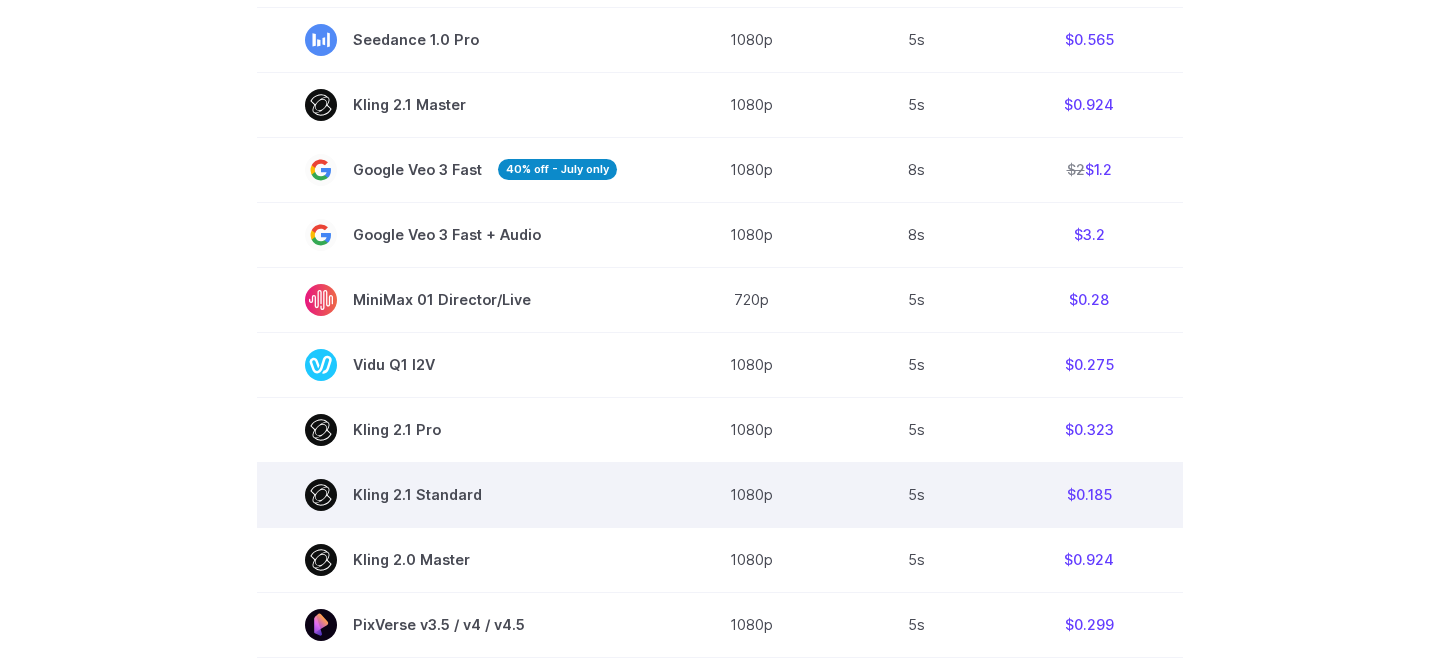 scroll, scrollTop: 887, scrollLeft: 0, axis: vertical 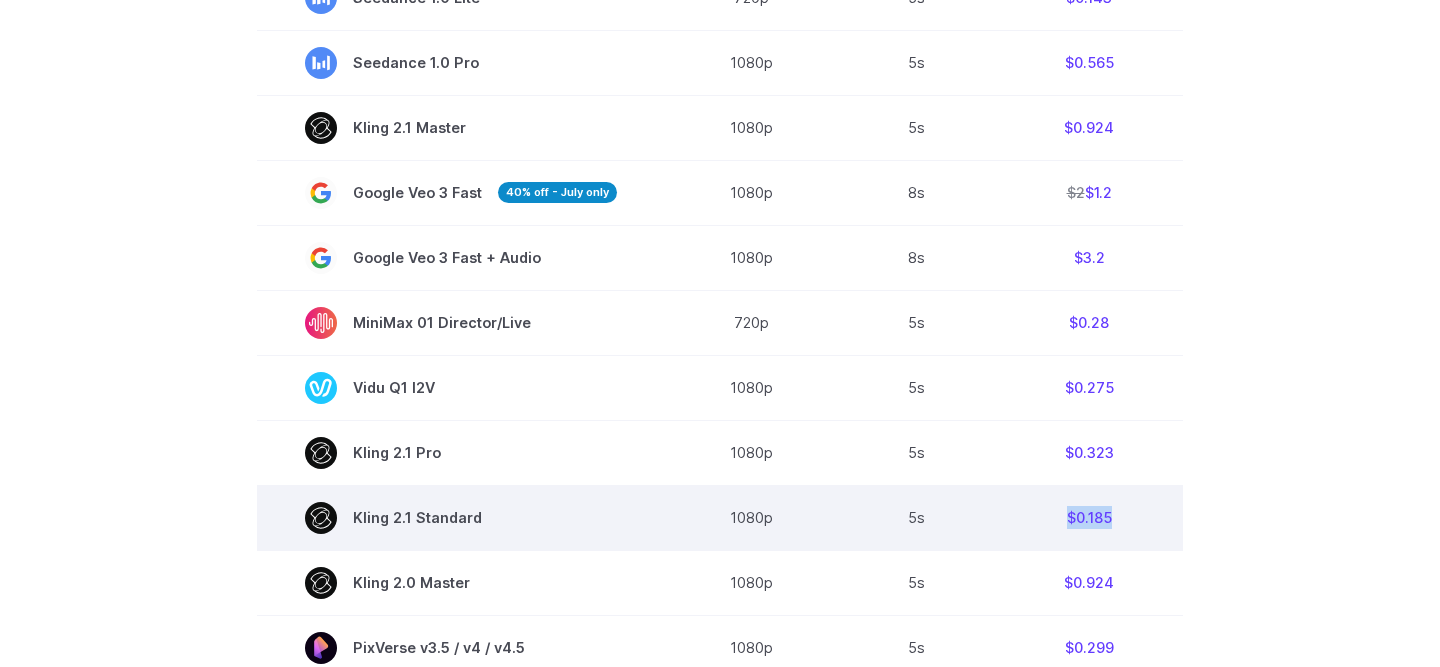drag, startPoint x: 1051, startPoint y: 517, endPoint x: 1149, endPoint y: 516, distance: 98.005104 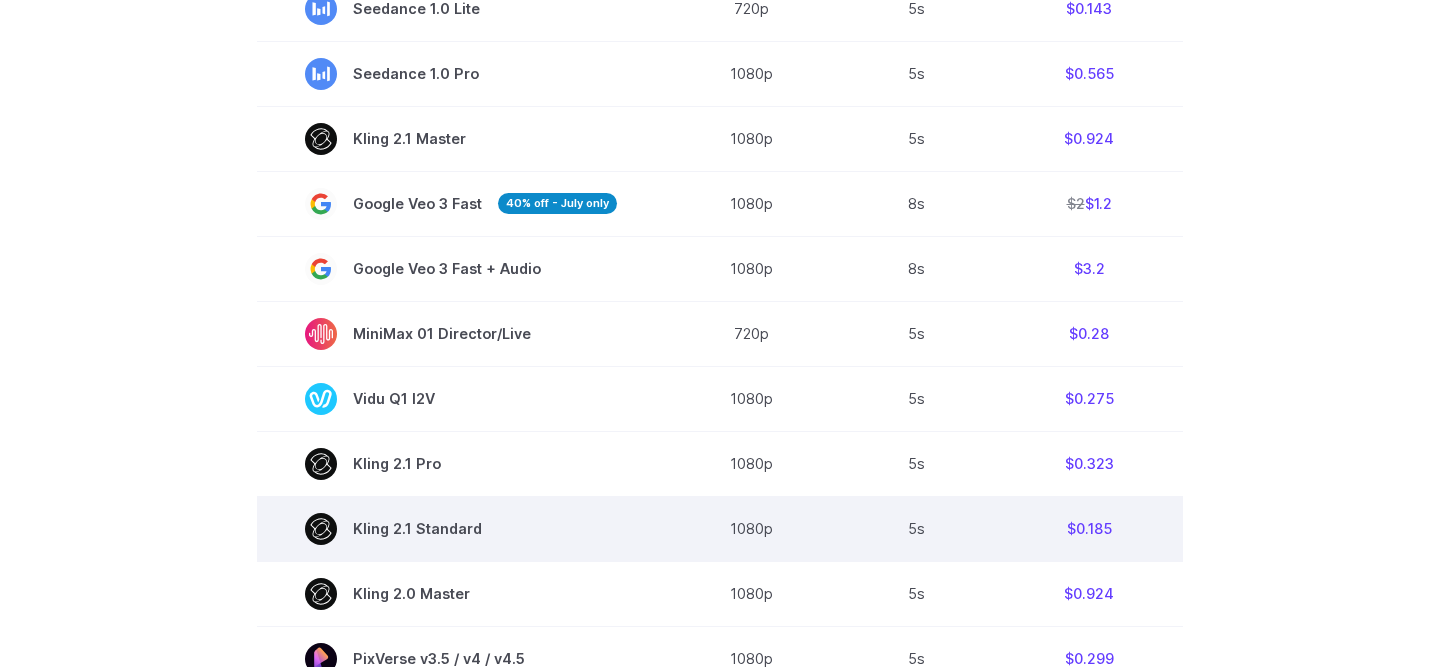 scroll, scrollTop: 863, scrollLeft: 0, axis: vertical 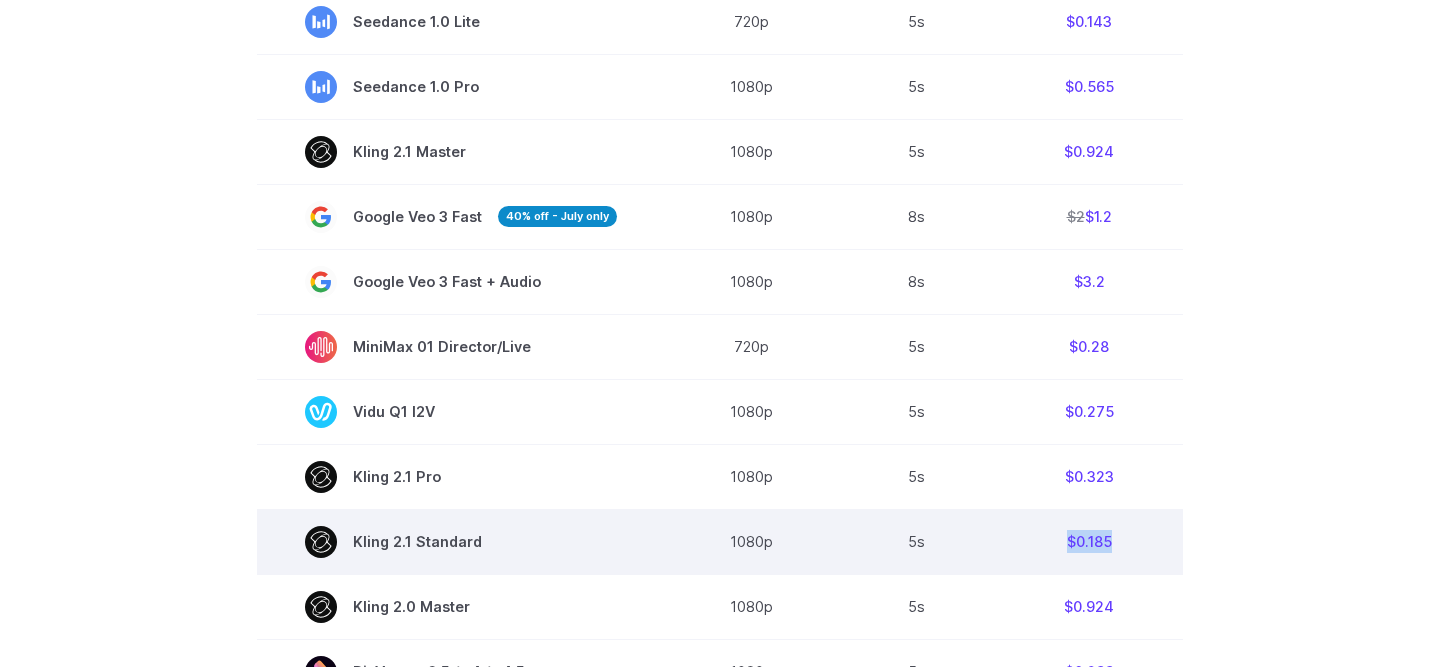 drag, startPoint x: 1053, startPoint y: 539, endPoint x: 1162, endPoint y: 536, distance: 109.041275 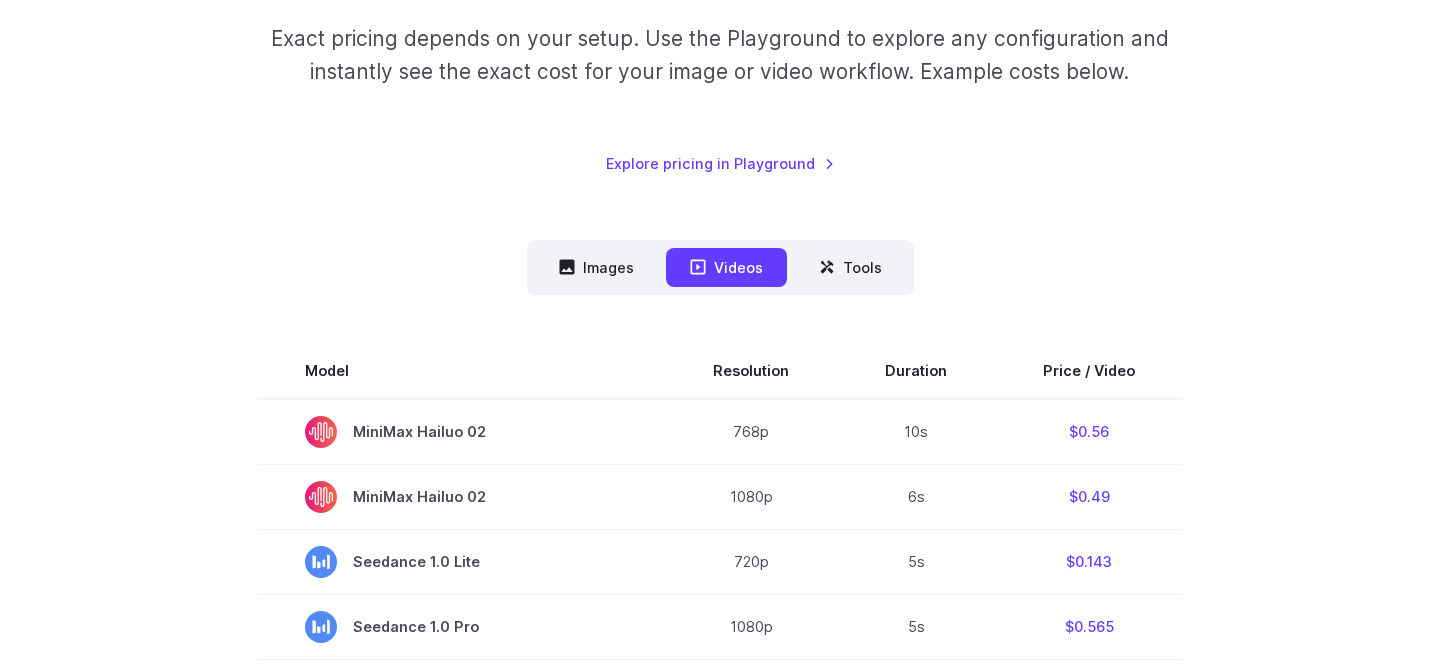 scroll, scrollTop: 69, scrollLeft: 0, axis: vertical 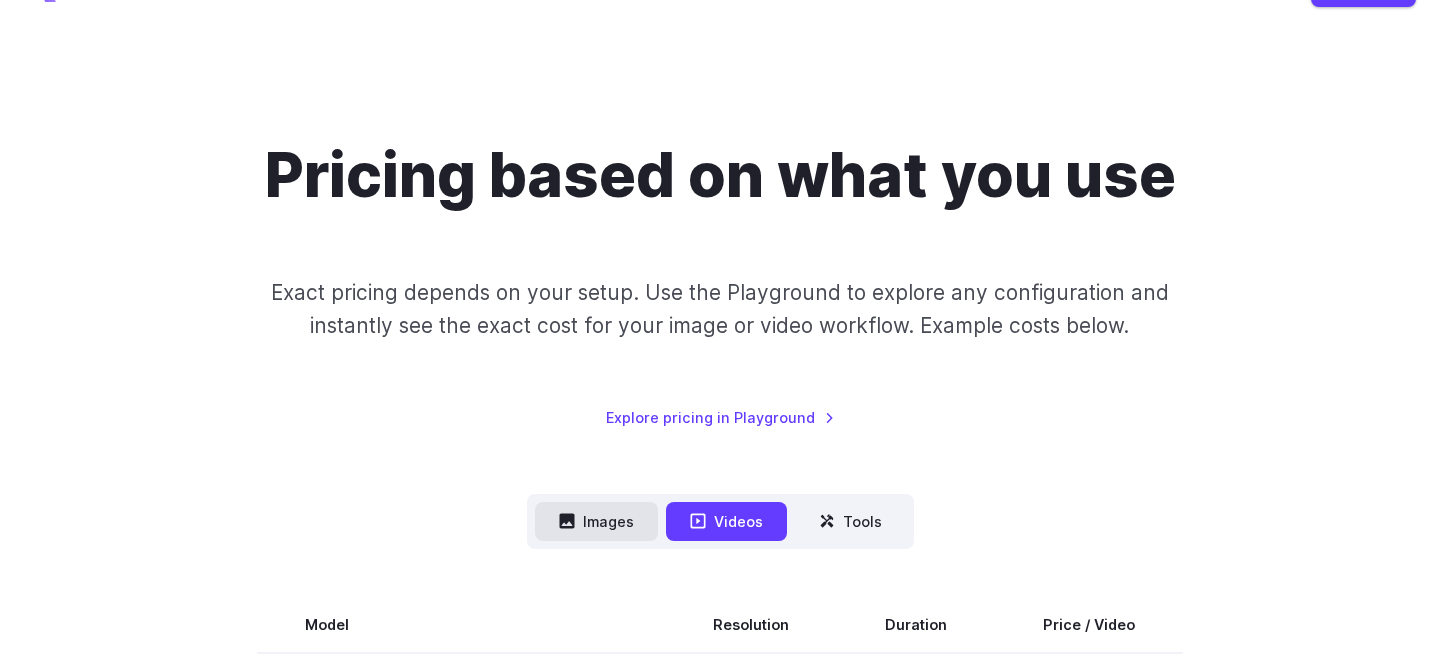 click on "Images" at bounding box center [596, 521] 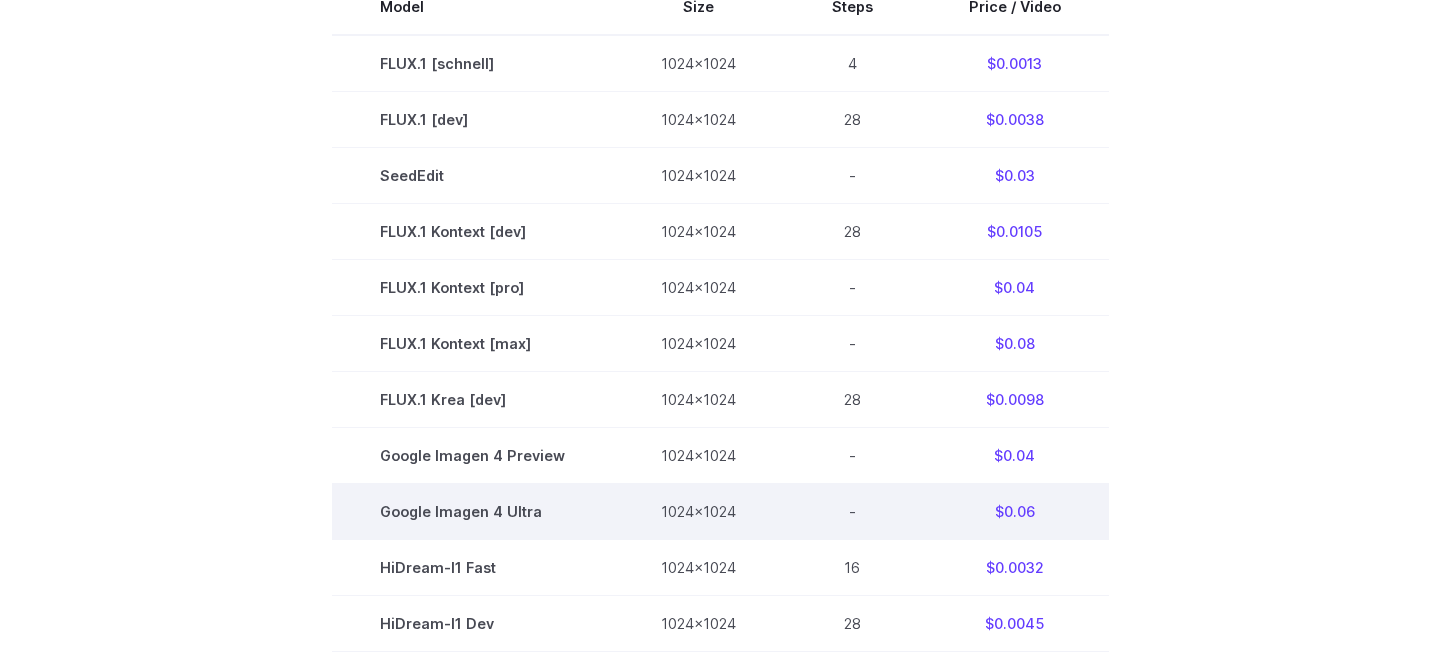 scroll, scrollTop: 670, scrollLeft: 0, axis: vertical 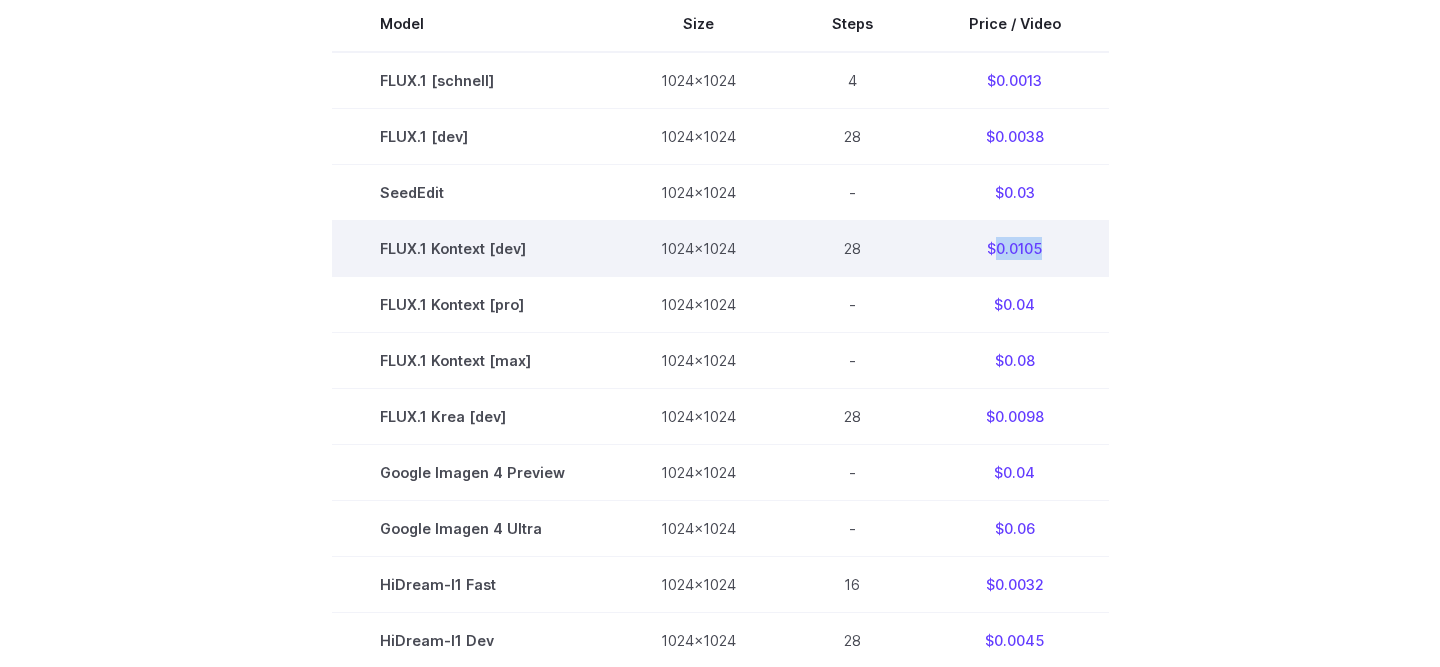 drag, startPoint x: 993, startPoint y: 253, endPoint x: 1043, endPoint y: 253, distance: 50 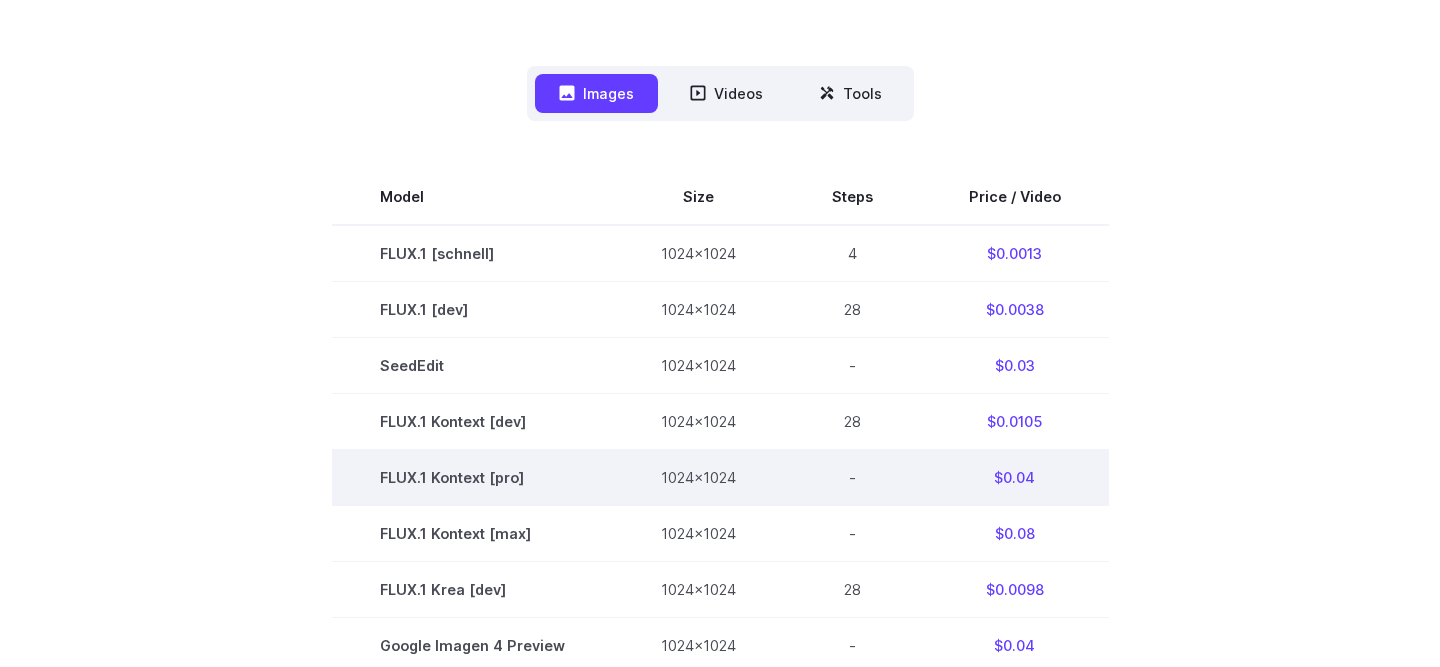 scroll, scrollTop: 544, scrollLeft: 0, axis: vertical 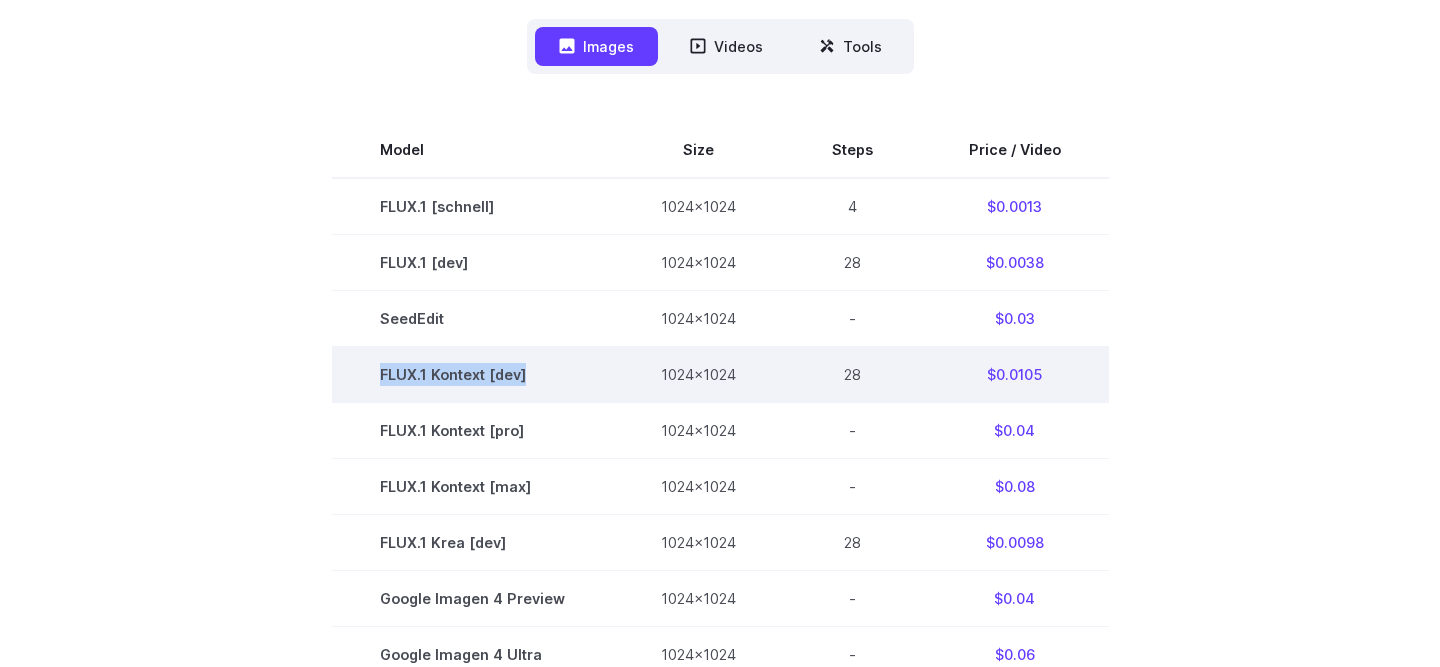 drag, startPoint x: 378, startPoint y: 377, endPoint x: 572, endPoint y: 377, distance: 194 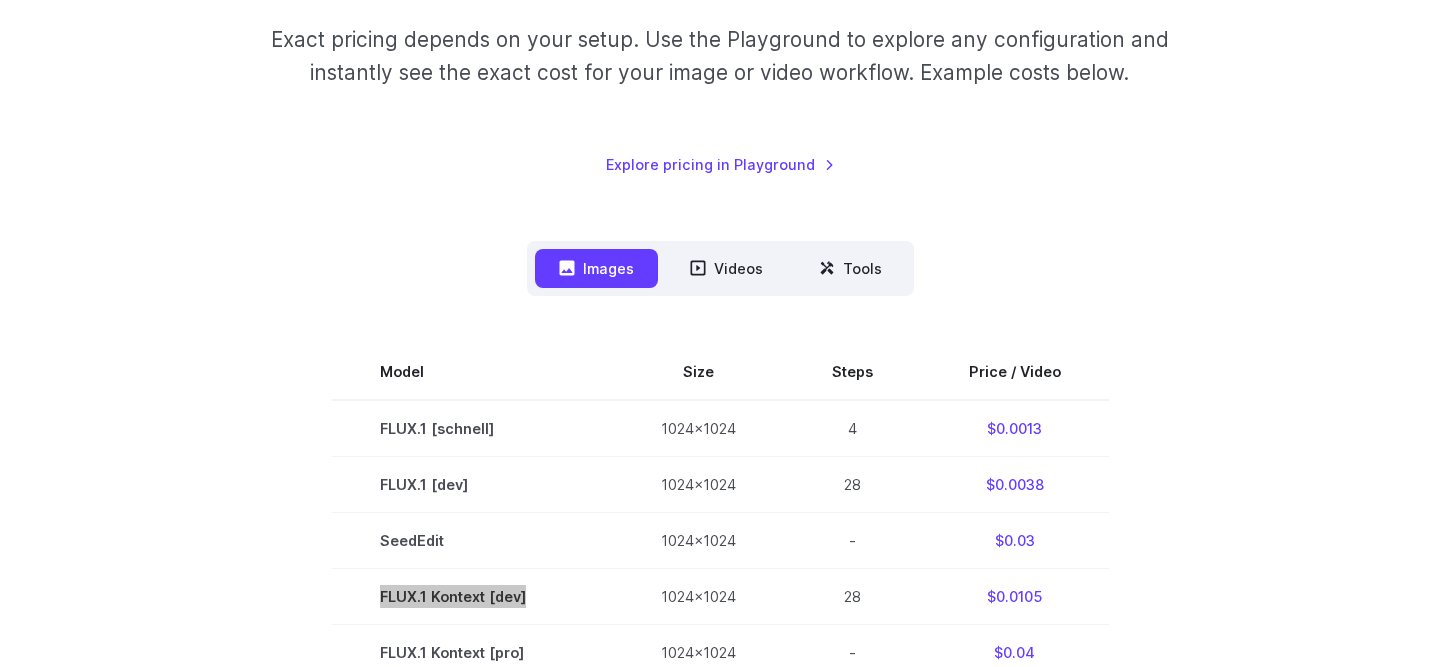 scroll, scrollTop: 411, scrollLeft: 0, axis: vertical 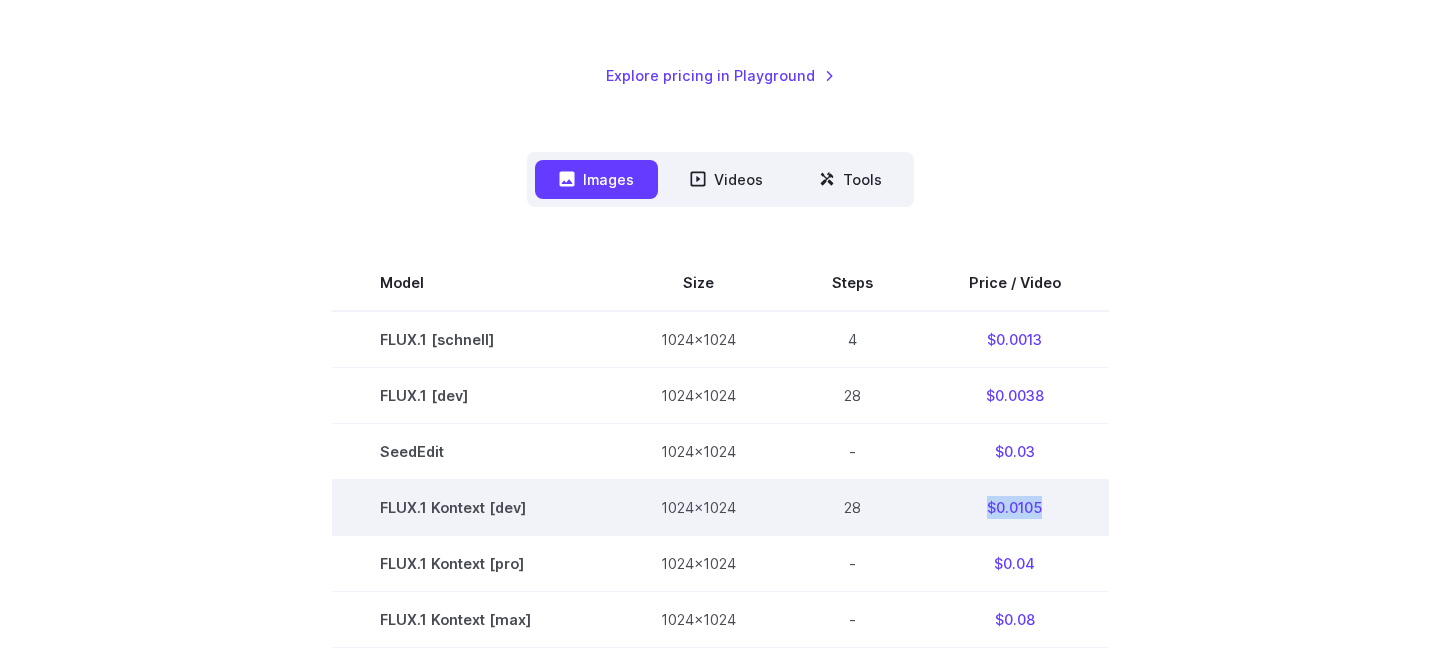 drag, startPoint x: 979, startPoint y: 511, endPoint x: 1051, endPoint y: 511, distance: 72 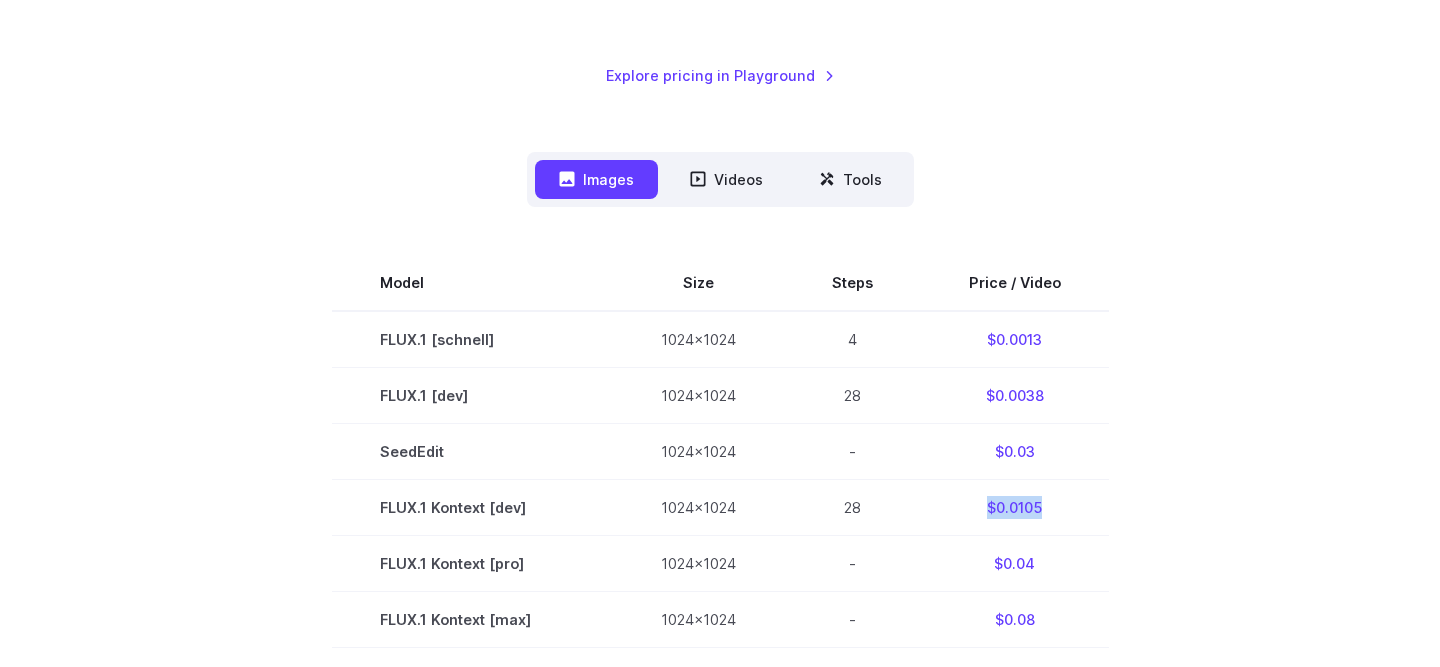 copy on "$0.0105" 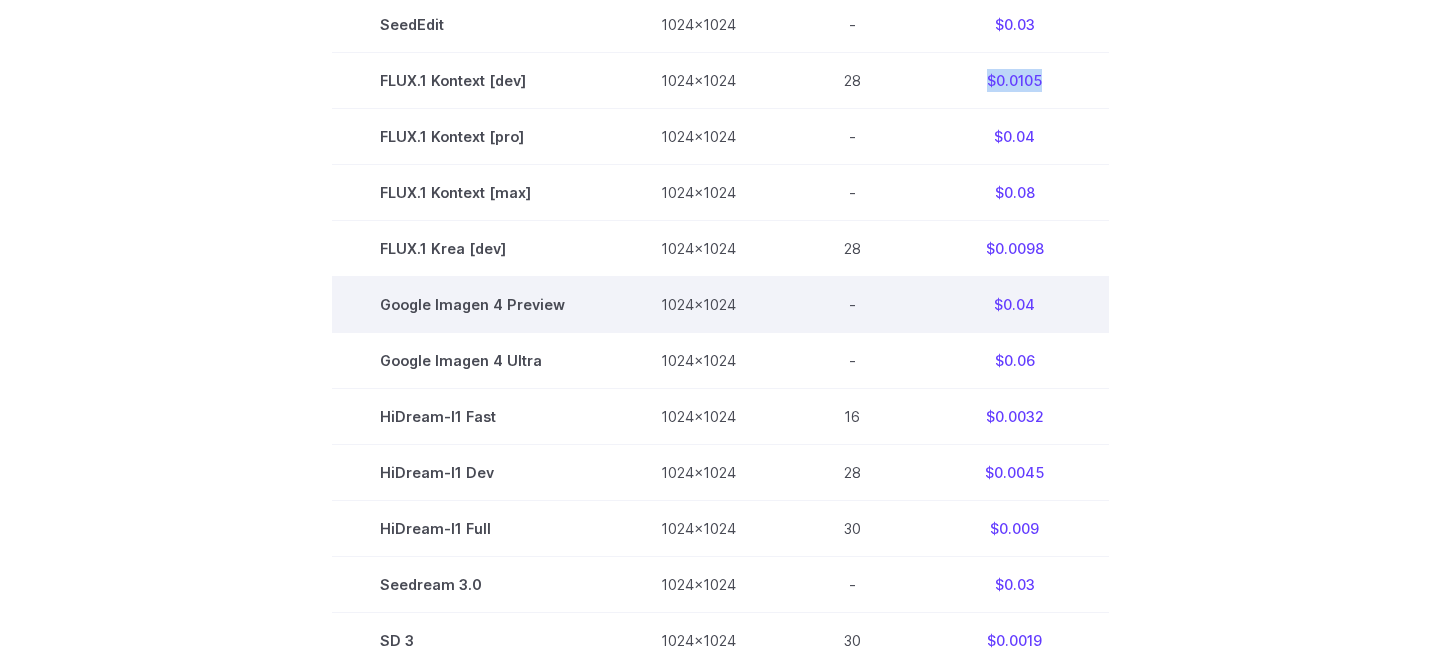 scroll, scrollTop: 737, scrollLeft: 0, axis: vertical 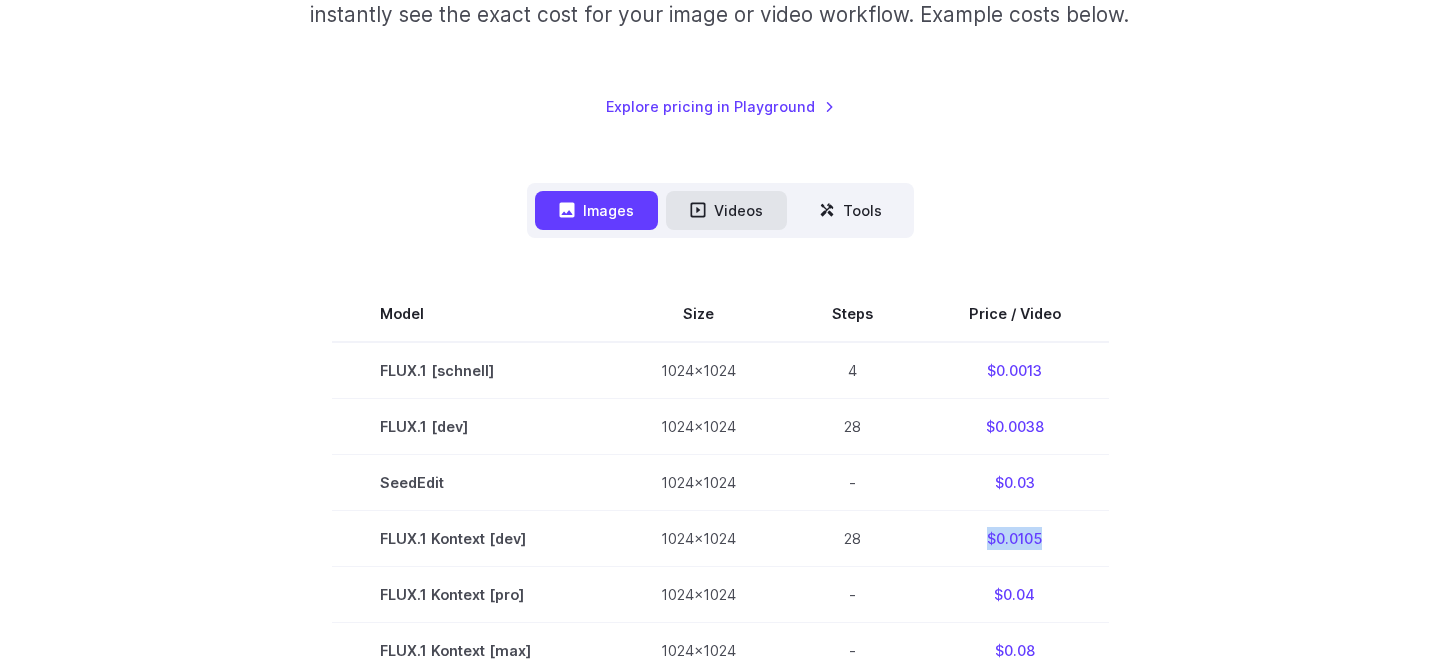 click on "Videos" at bounding box center [726, 210] 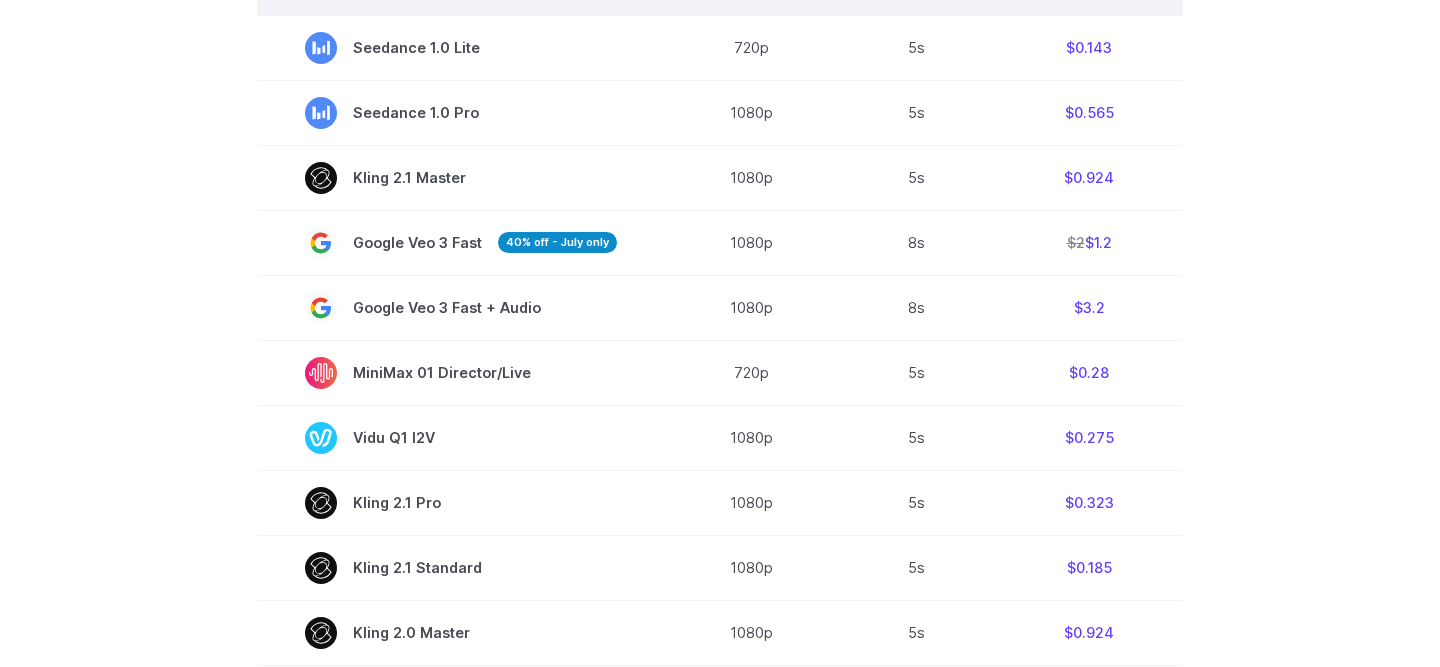 scroll, scrollTop: 813, scrollLeft: 0, axis: vertical 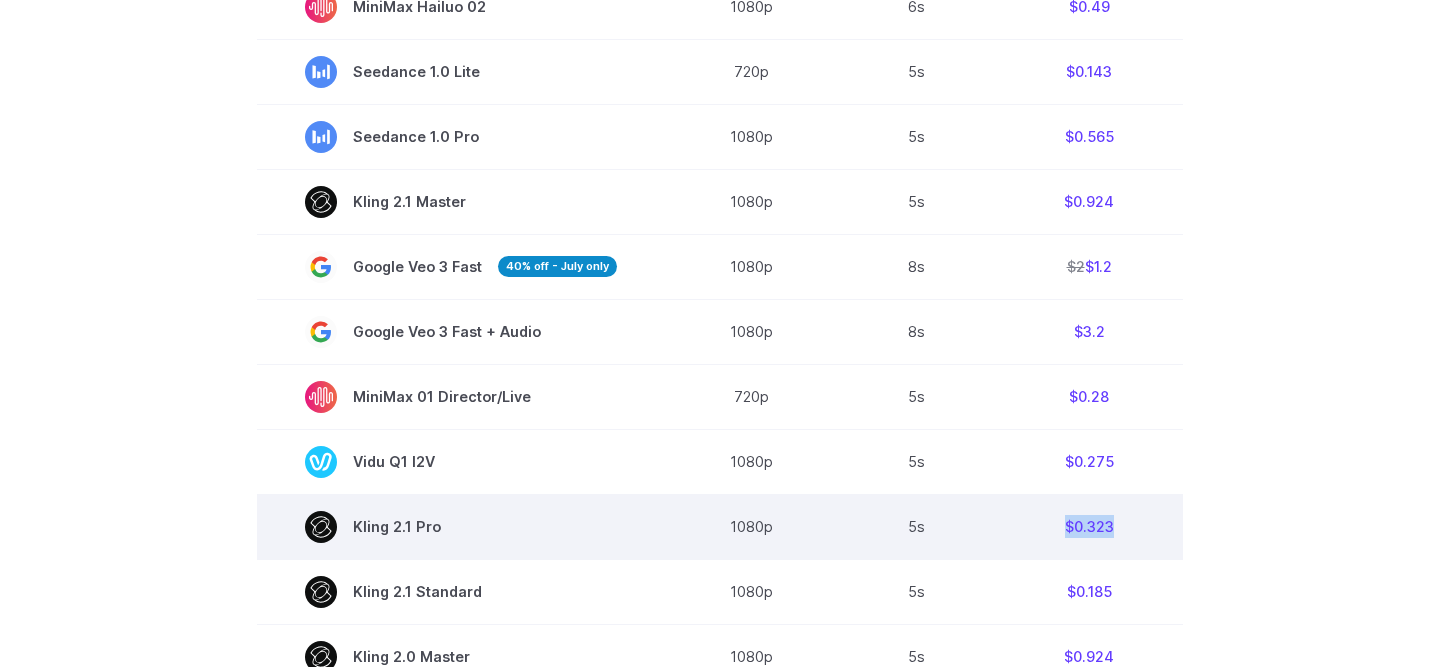 drag, startPoint x: 1053, startPoint y: 531, endPoint x: 1136, endPoint y: 531, distance: 83 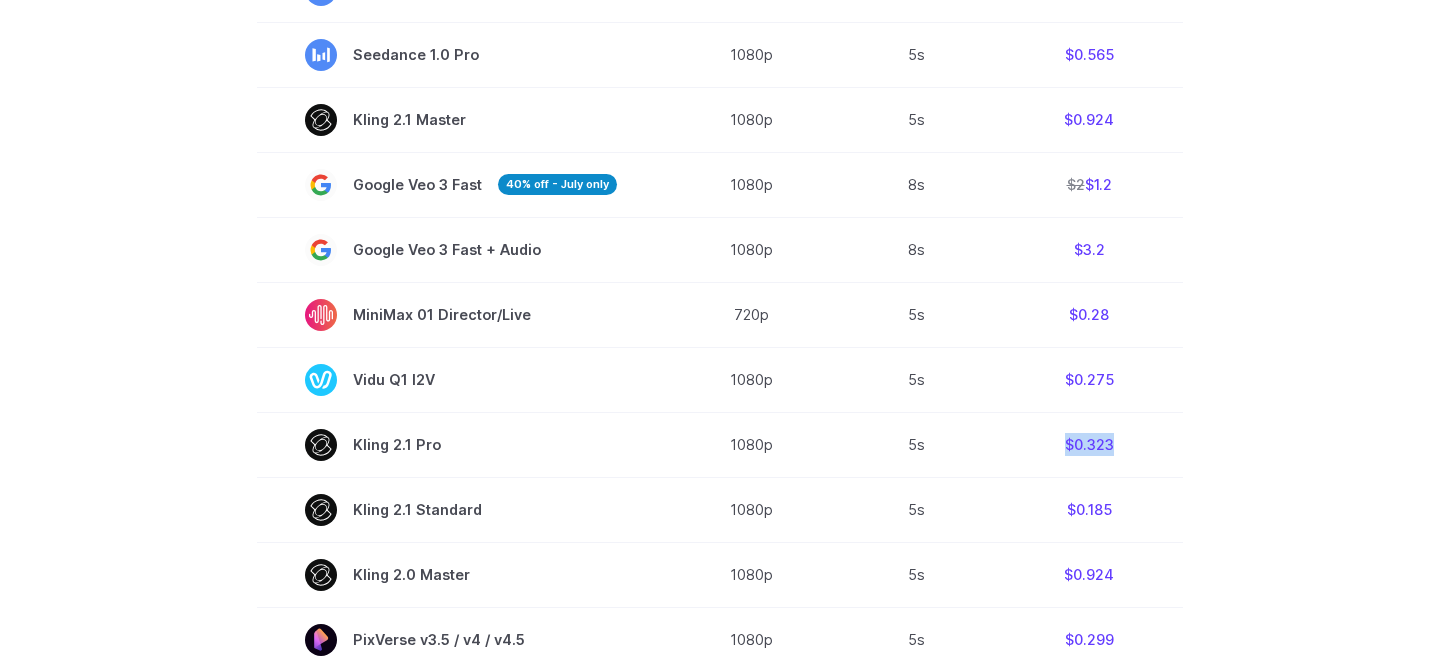 scroll, scrollTop: 924, scrollLeft: 0, axis: vertical 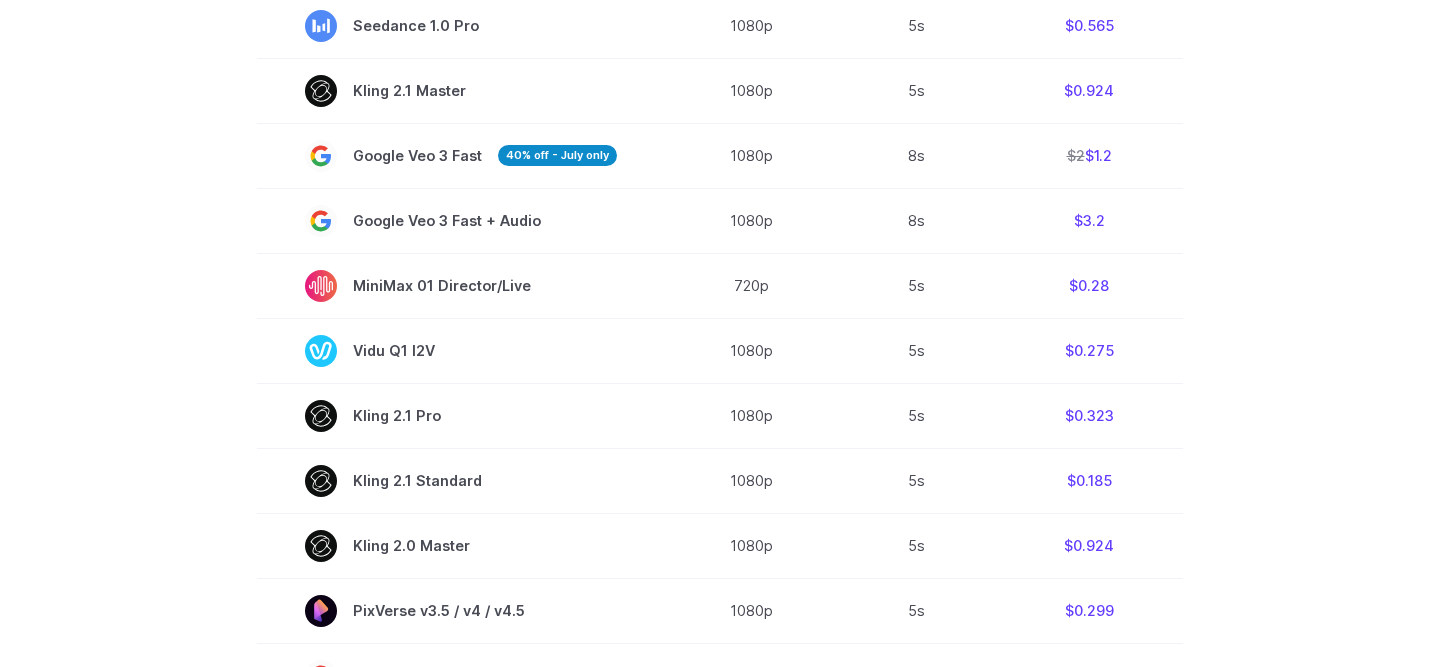 click on "Model   Resolution   Duration   Price / Video
MiniMax Hailuo 02   768p   10s   $0.56
MiniMax Hailuo 02   1080p   6s   $0.49
Seedance 1.0 Lite   720p   5s   $0.143
Seedance 1.0 Pro   1080p   5s   $0.565
Kling 2.1 Master   1080p   5s   $0.924
Google Veo 3 Fast  40% off - July only   1080p   8s   $2  $1.2
Google Veo 3 Fast + Audio   1080p   8s   $3.2
MiniMax 01 Director/Live   720p   5s   $0.28
Vidu Q1 I2V   1080p   5s   $0.275
Kling 2.1 Pro   1080p   5s   $0.323
Kling 2.1 Standard   1080p   5s   $0.185
Kling 2.0 Master   1080p   5s   $0.924" at bounding box center (720, 420) 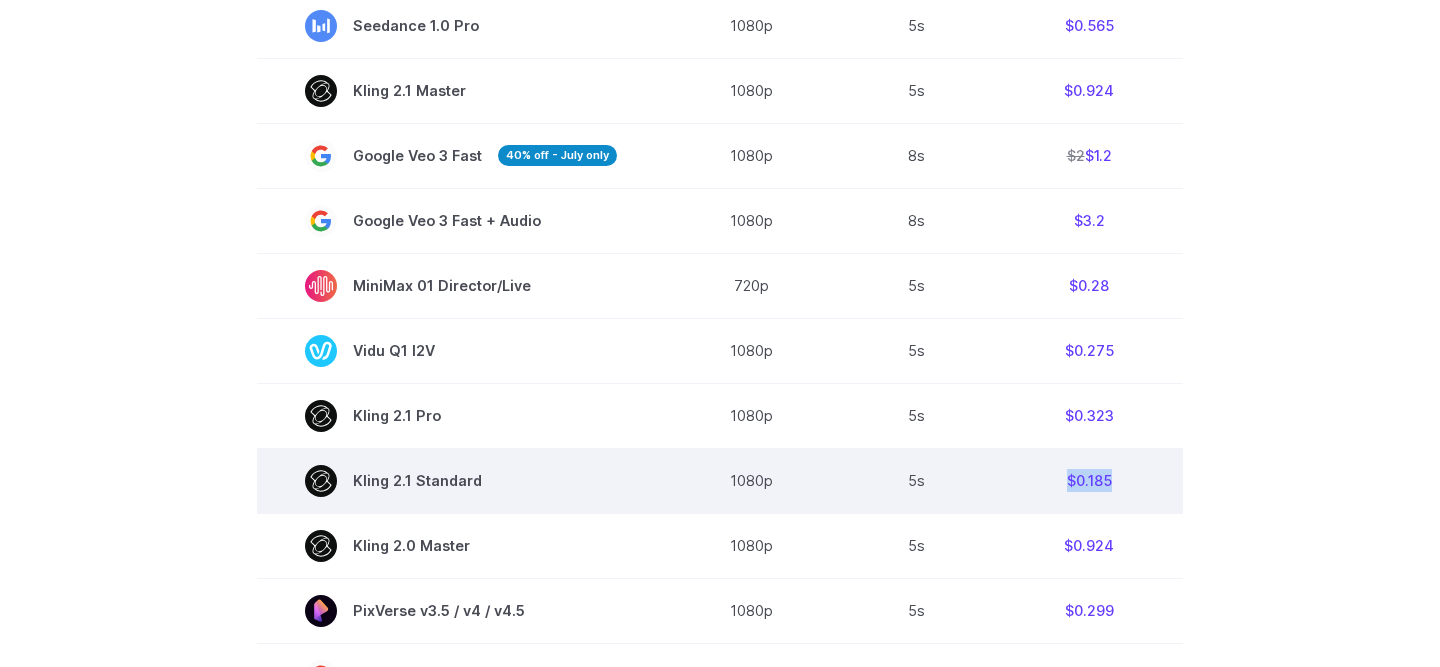 drag, startPoint x: 1050, startPoint y: 491, endPoint x: 1125, endPoint y: 491, distance: 75 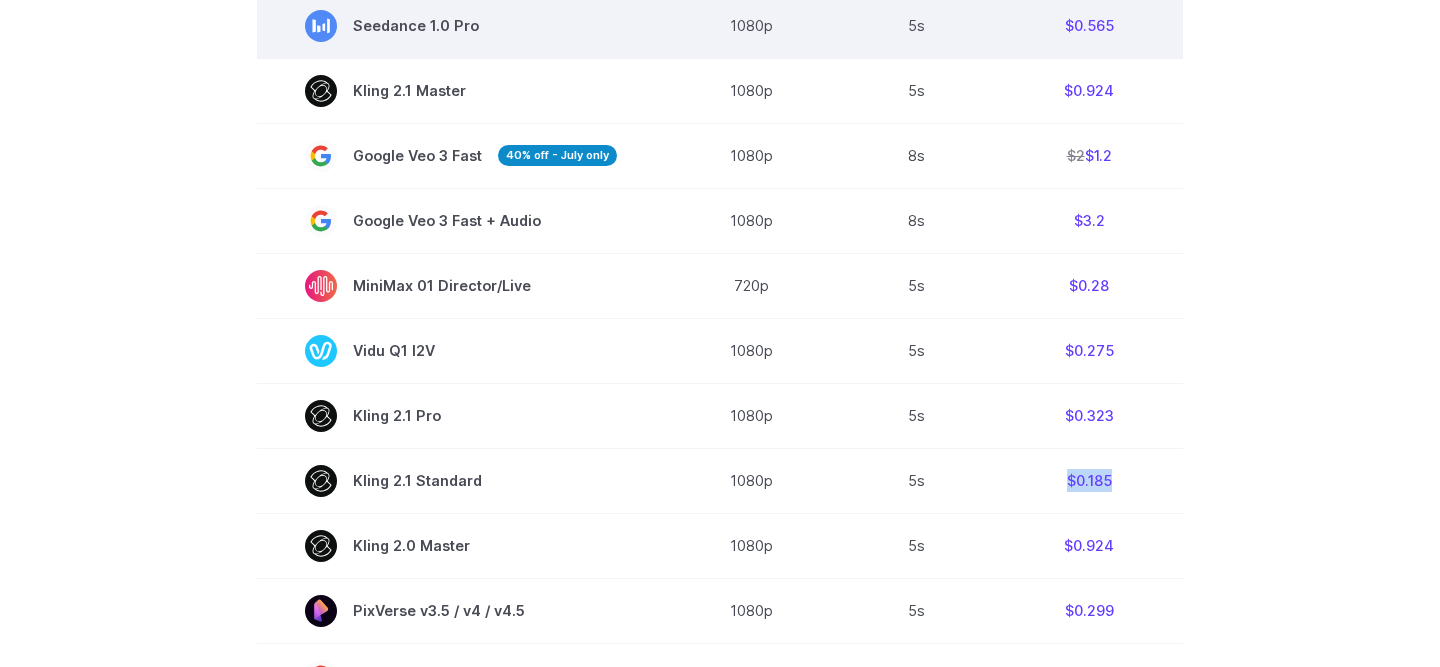 copy on "$0.185" 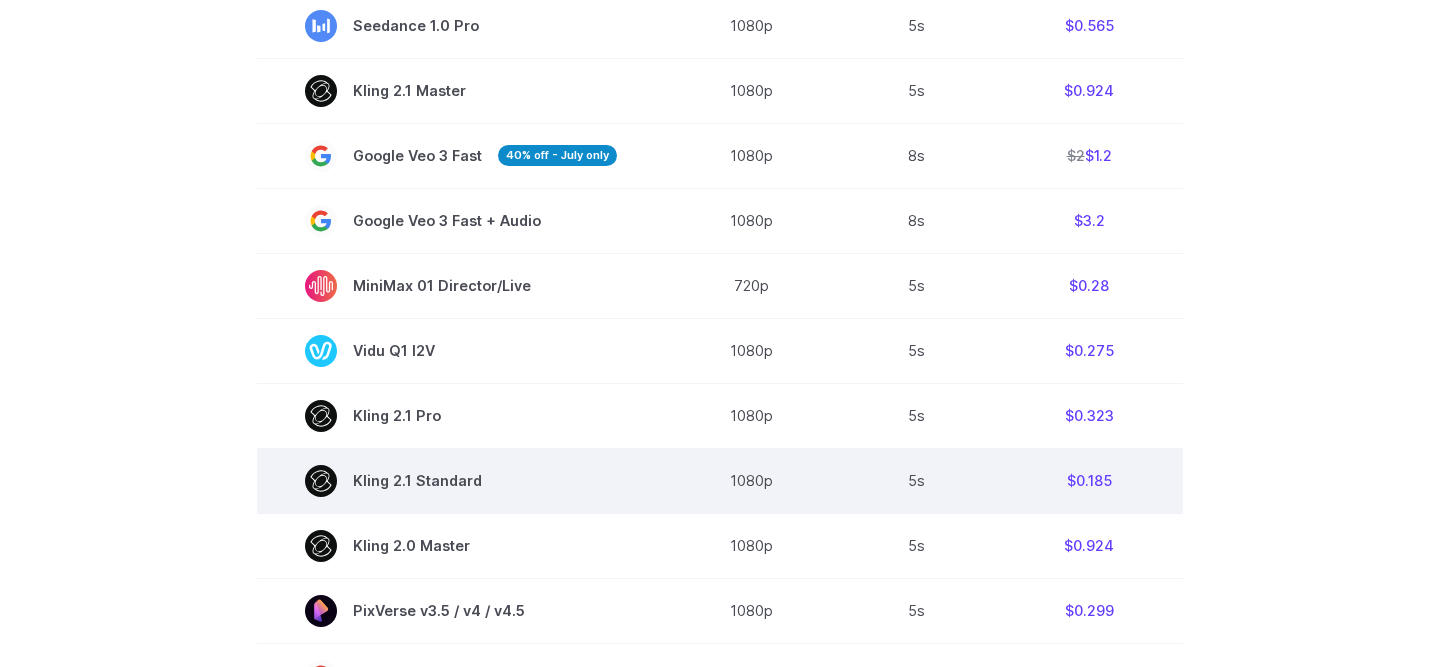 drag, startPoint x: 347, startPoint y: 493, endPoint x: 501, endPoint y: 493, distance: 154 